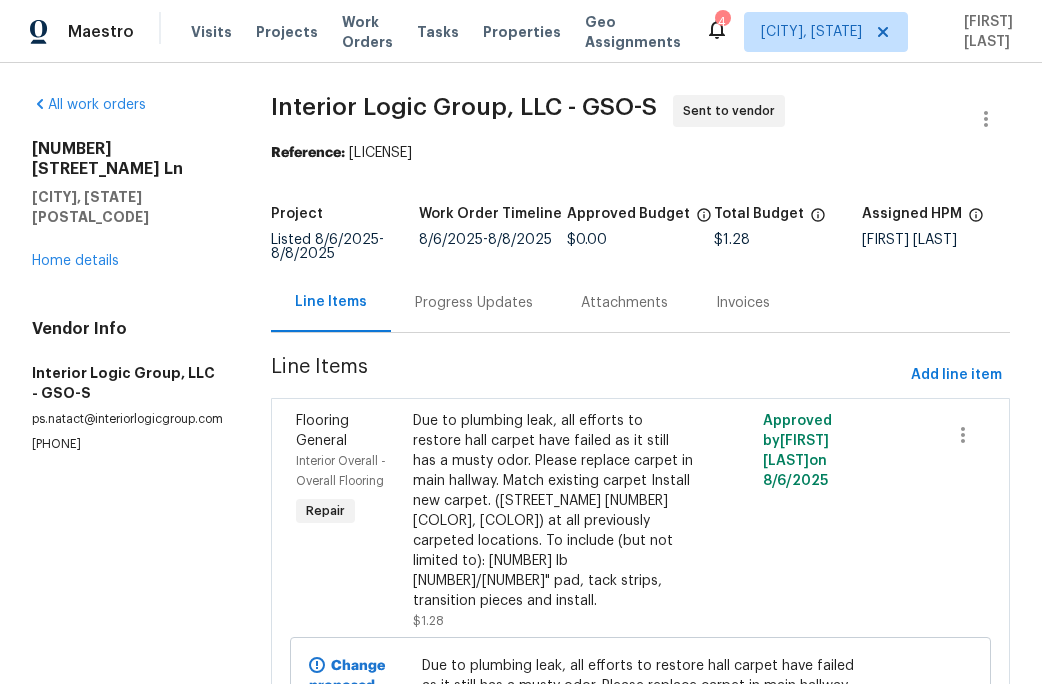 scroll, scrollTop: 0, scrollLeft: 0, axis: both 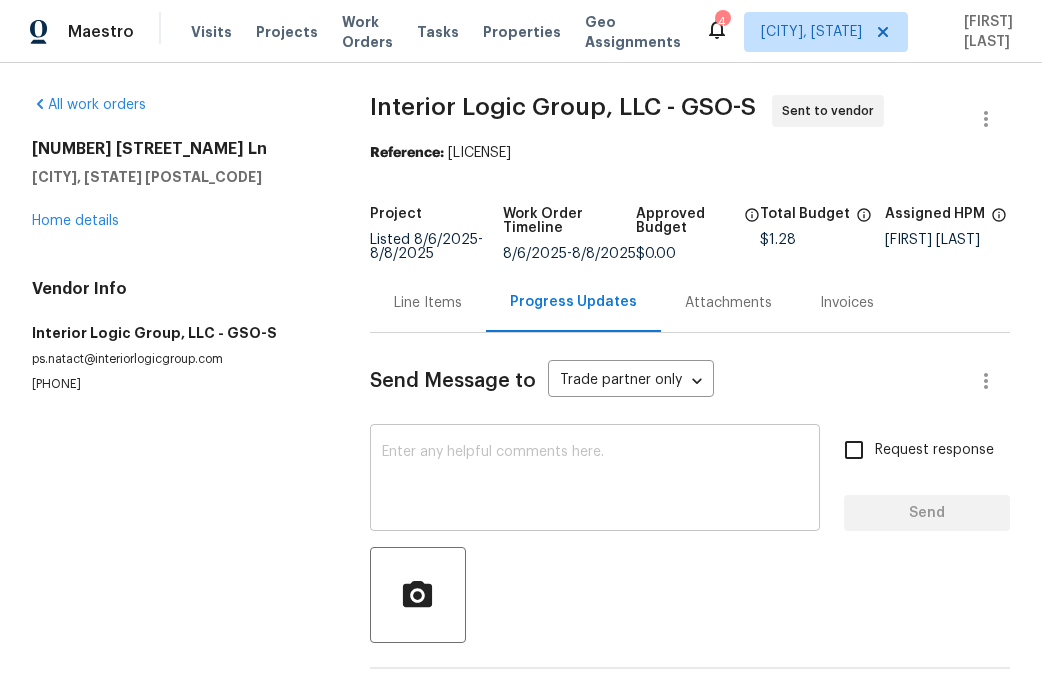 click at bounding box center (595, 480) 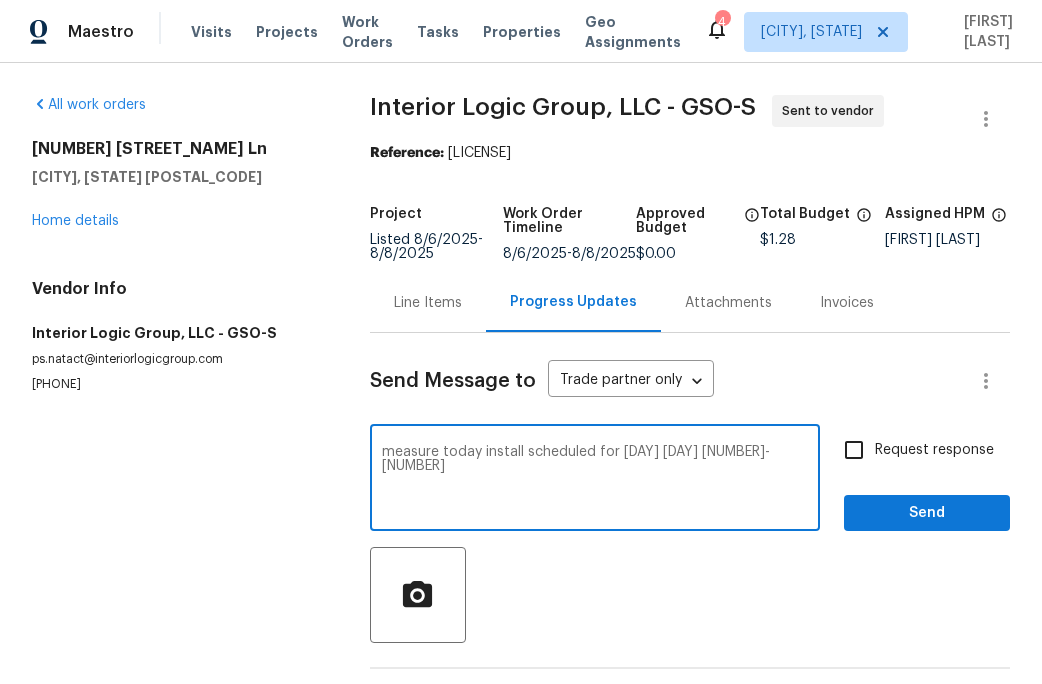 type on "measure today install scheduled for [DAY] [DAY] [NUMBER]-[NUMBER]" 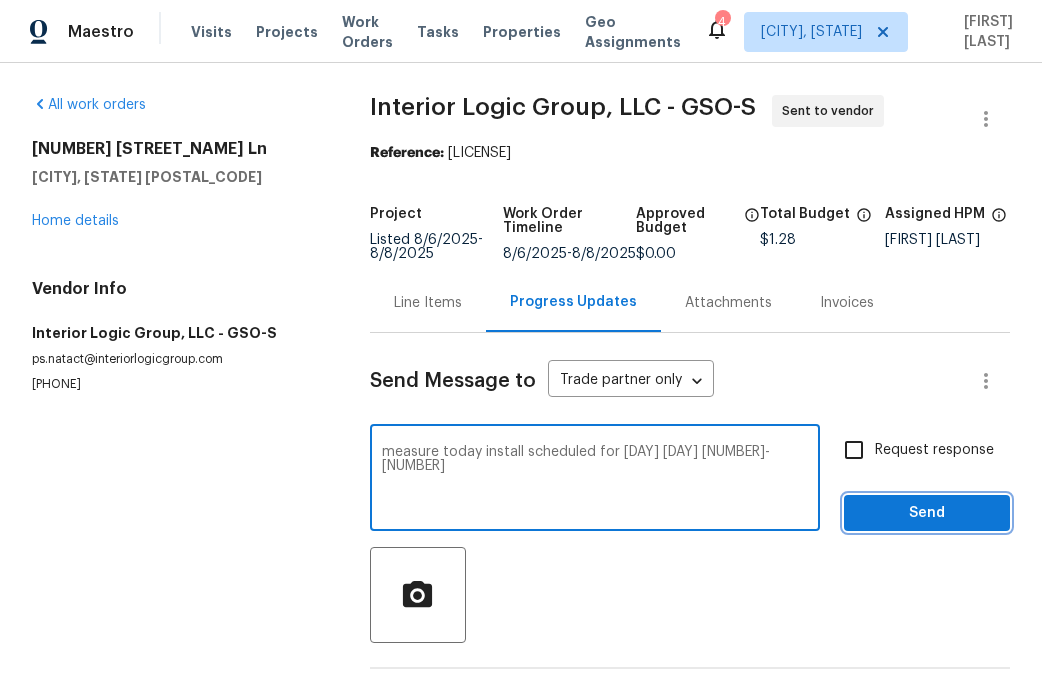 click on "Send" at bounding box center (927, 513) 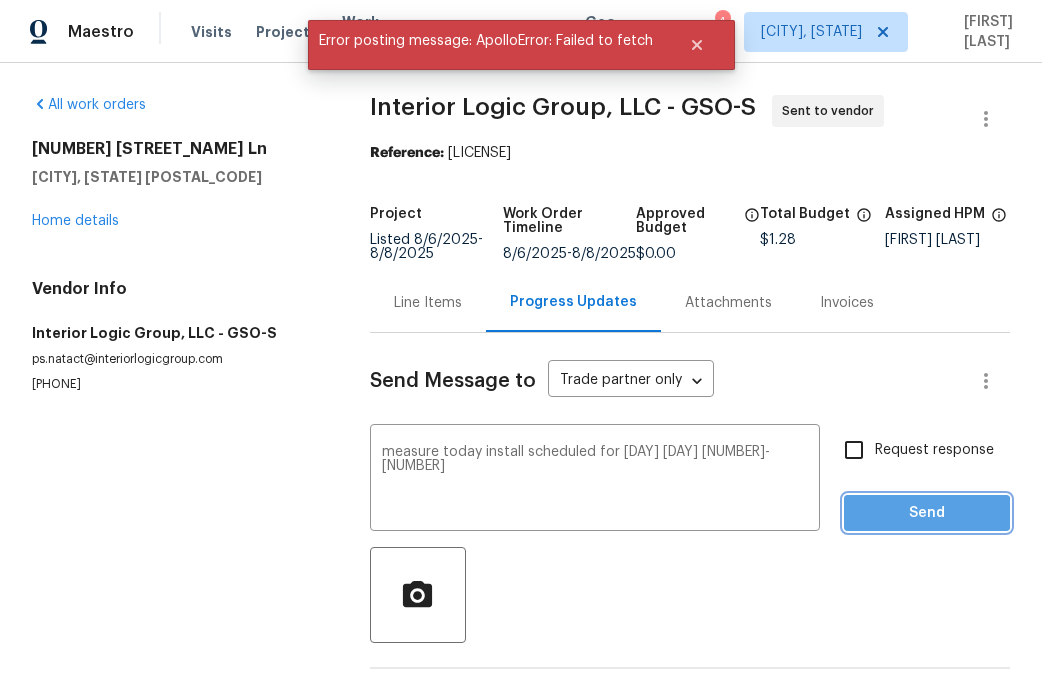 click on "Send" at bounding box center [927, 513] 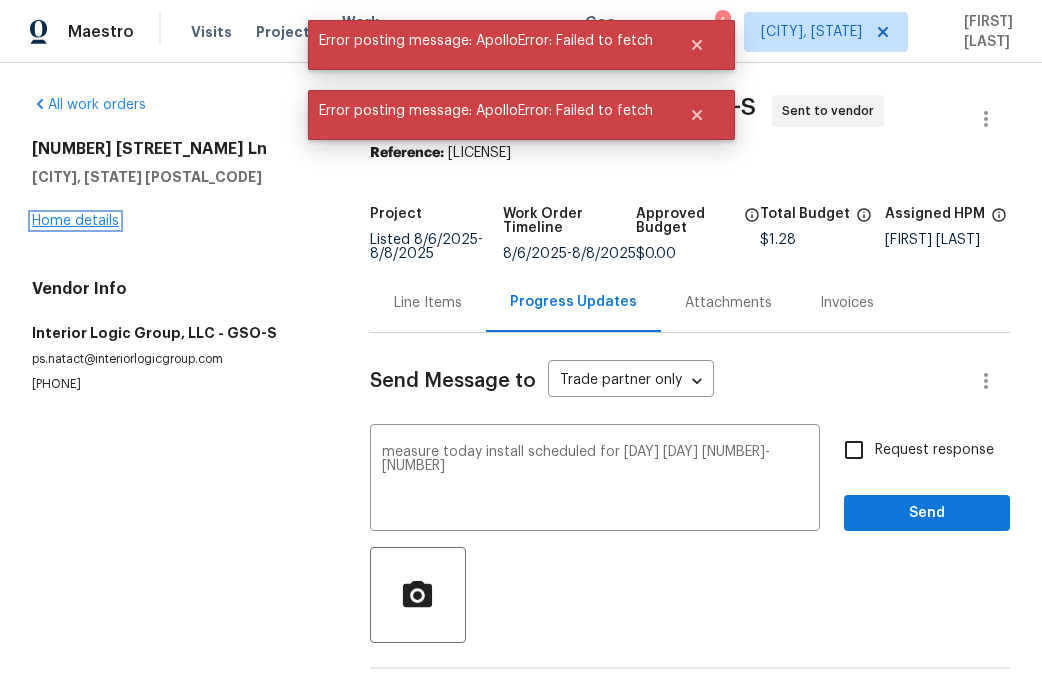 click on "Home details" at bounding box center [75, 221] 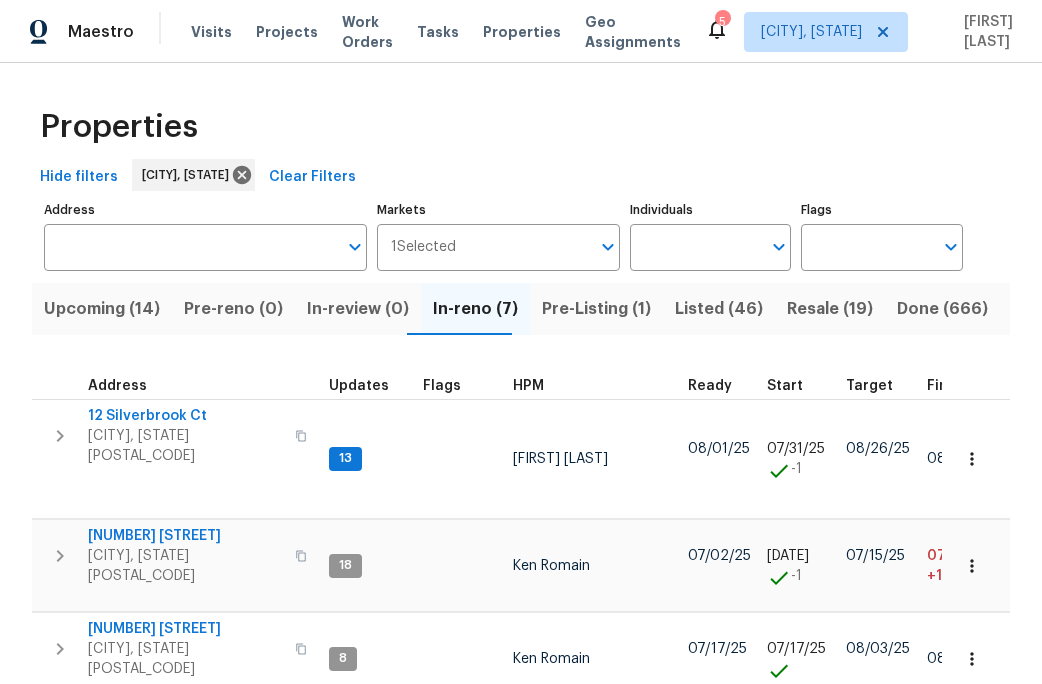 scroll, scrollTop: 0, scrollLeft: 0, axis: both 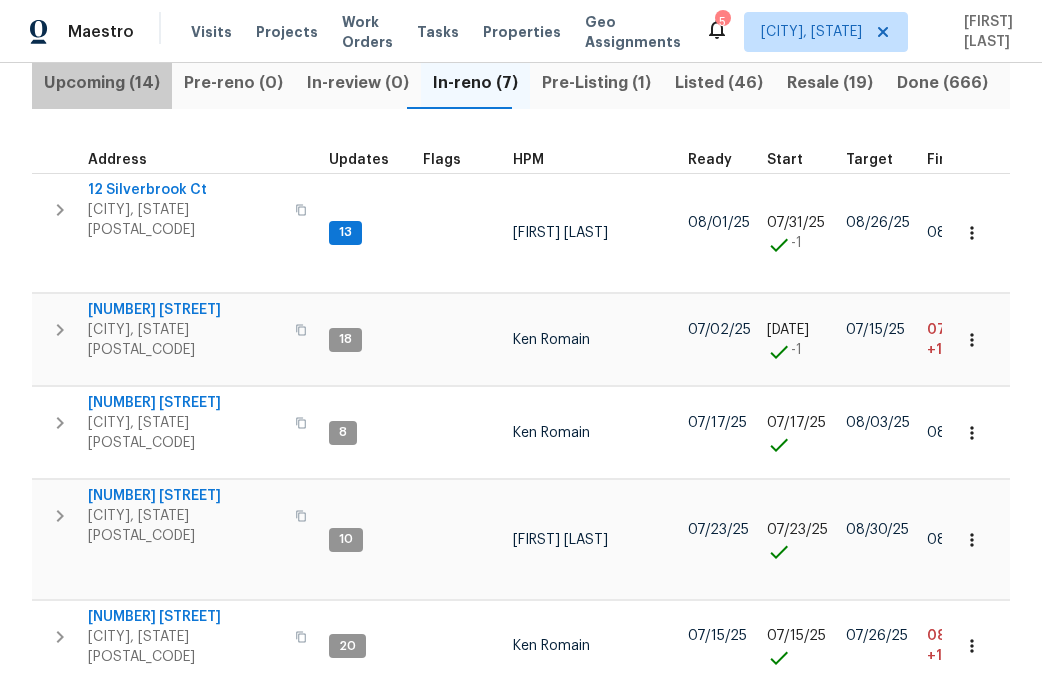 click on "Upcoming (14)" at bounding box center [102, 83] 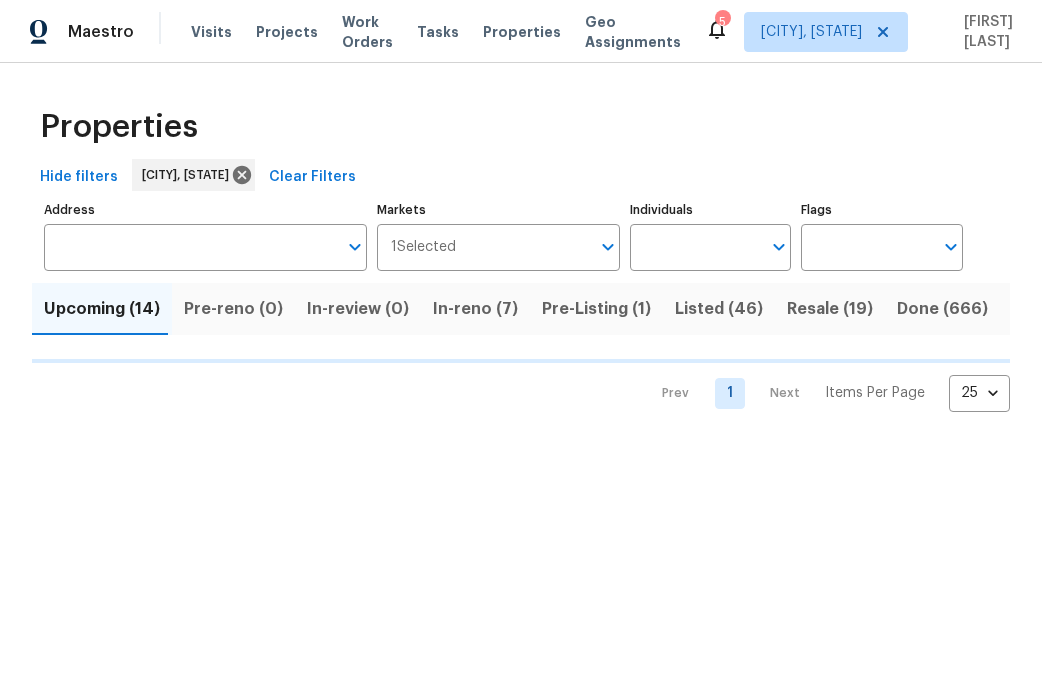 scroll, scrollTop: 0, scrollLeft: 0, axis: both 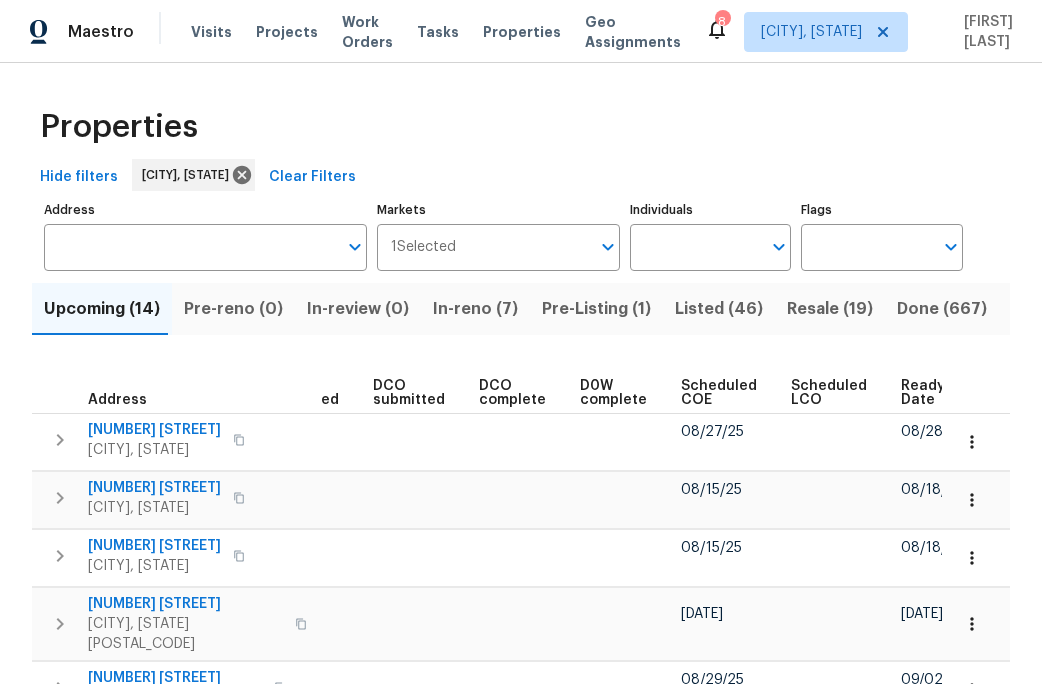 click on "Ready Date" at bounding box center [924, 393] 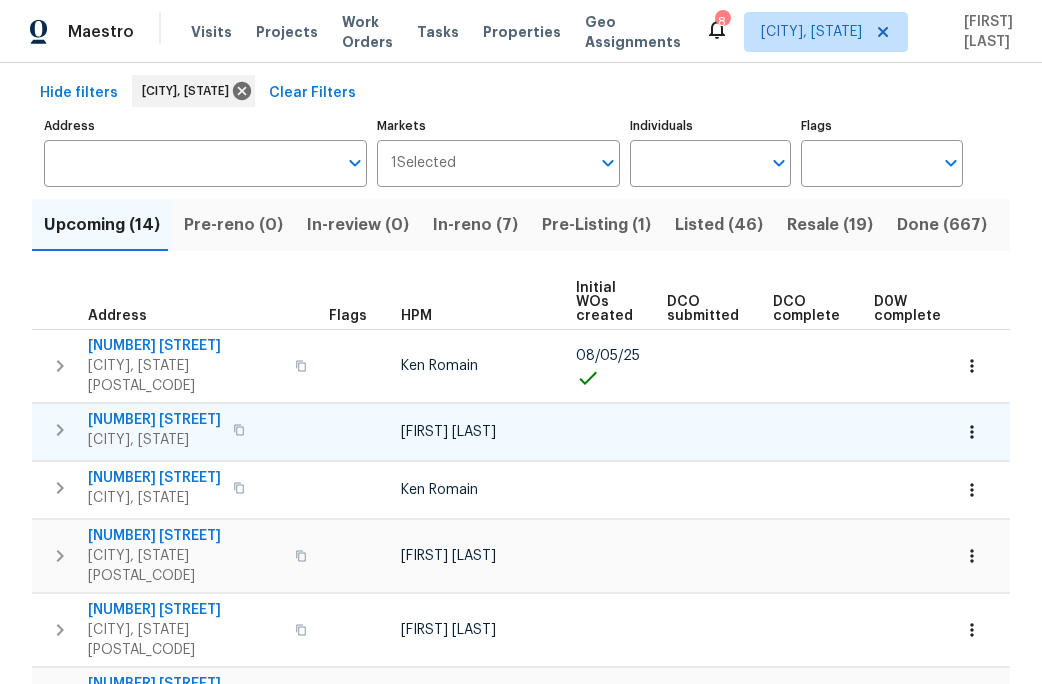 scroll, scrollTop: 90, scrollLeft: 0, axis: vertical 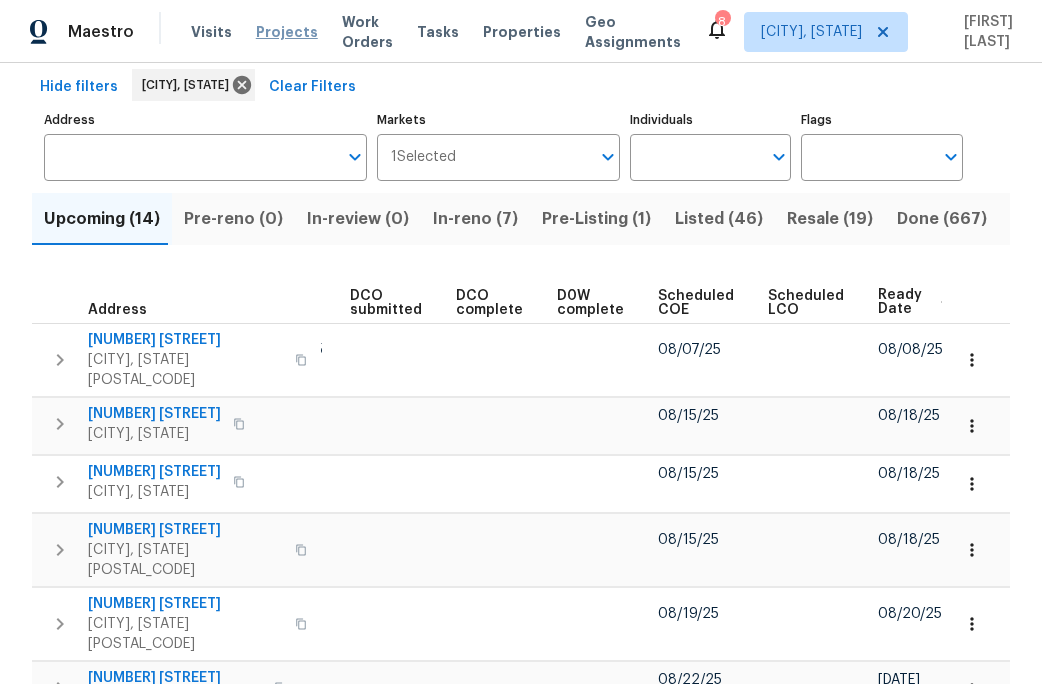 click on "Projects" at bounding box center (287, 32) 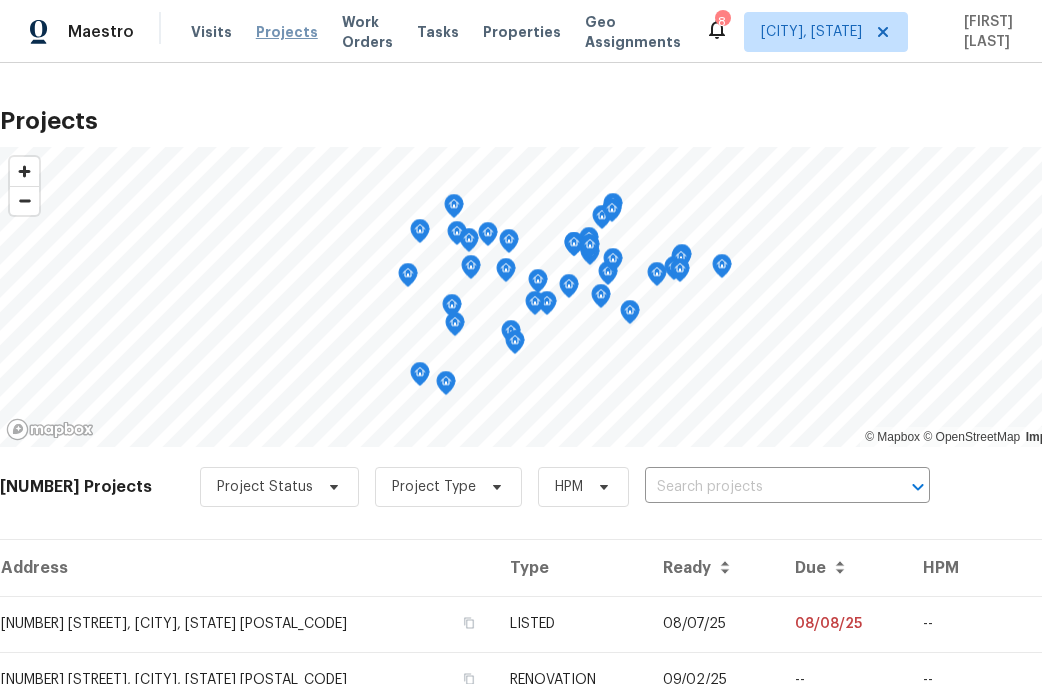 click on "Projects" at bounding box center (287, 32) 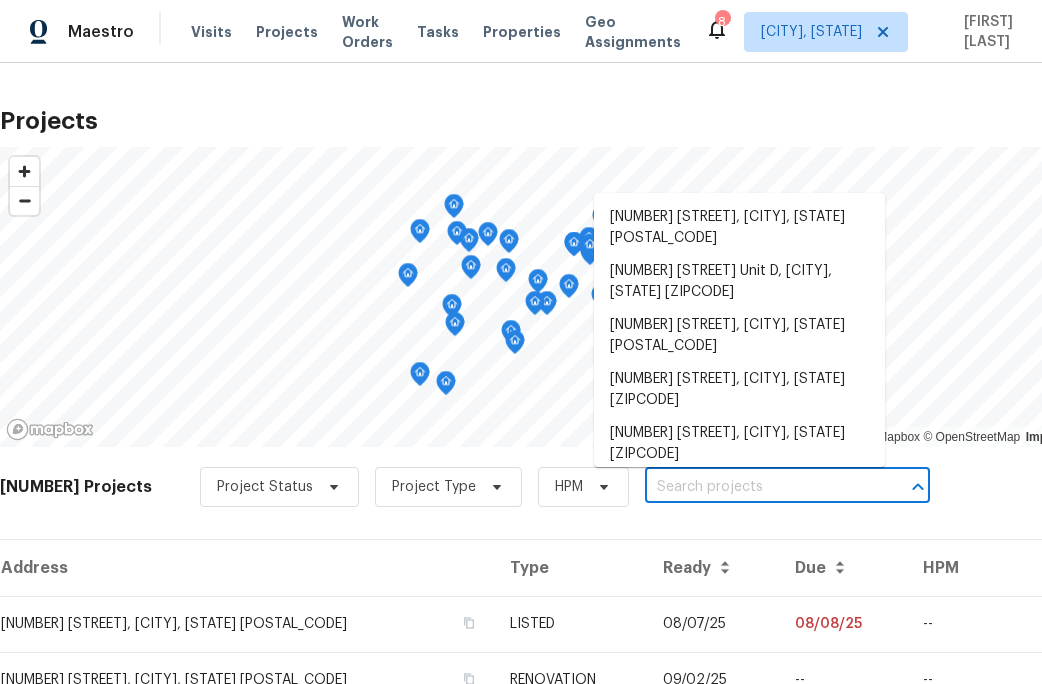 click at bounding box center (759, 487) 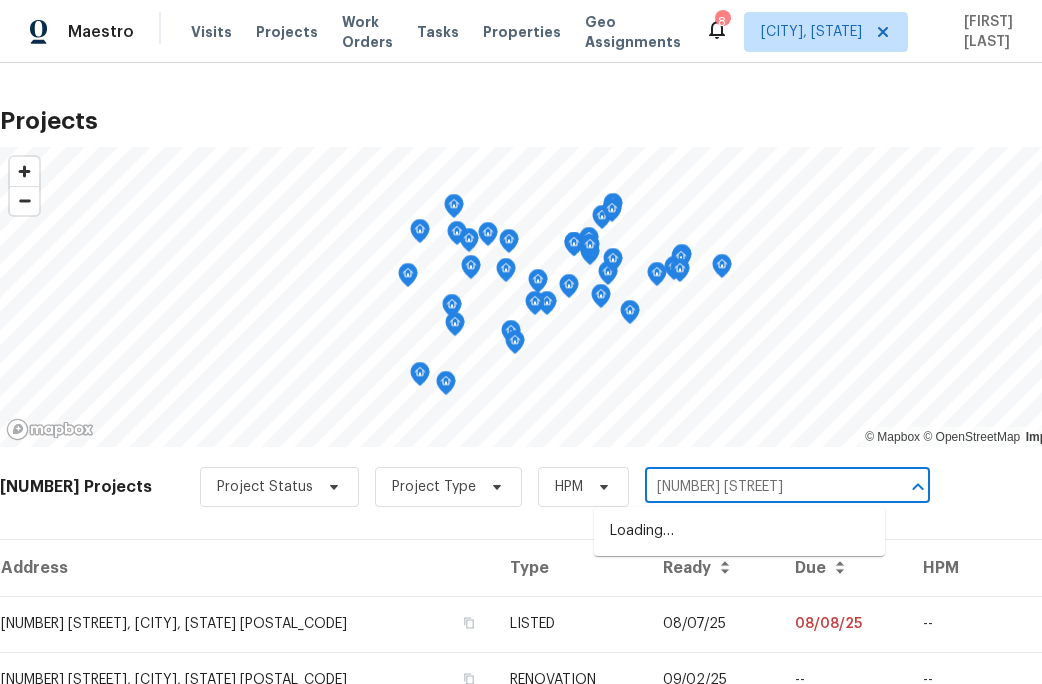 type on "806 lark" 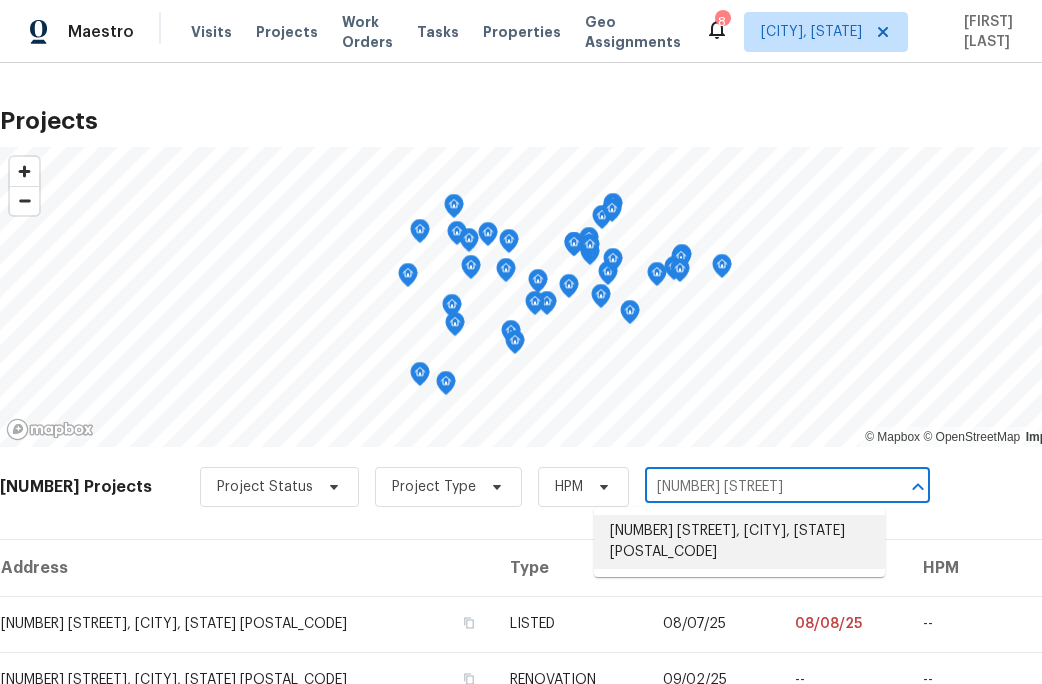 click on "806 Larkwood Dr, Greensboro, NC 27410" at bounding box center (739, 542) 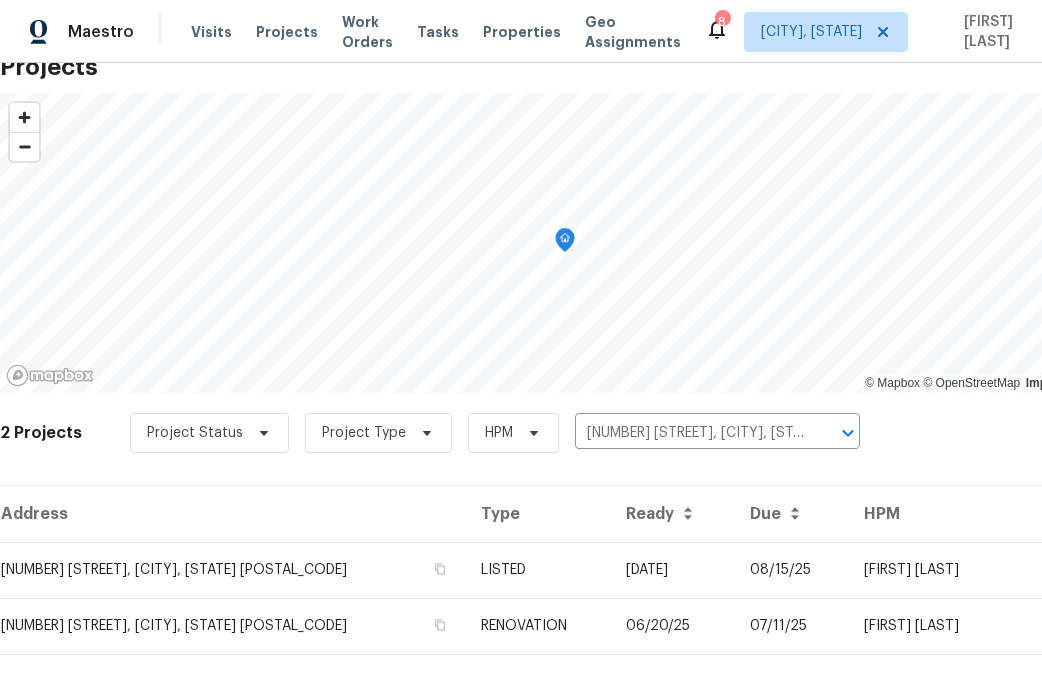 scroll, scrollTop: 88, scrollLeft: 0, axis: vertical 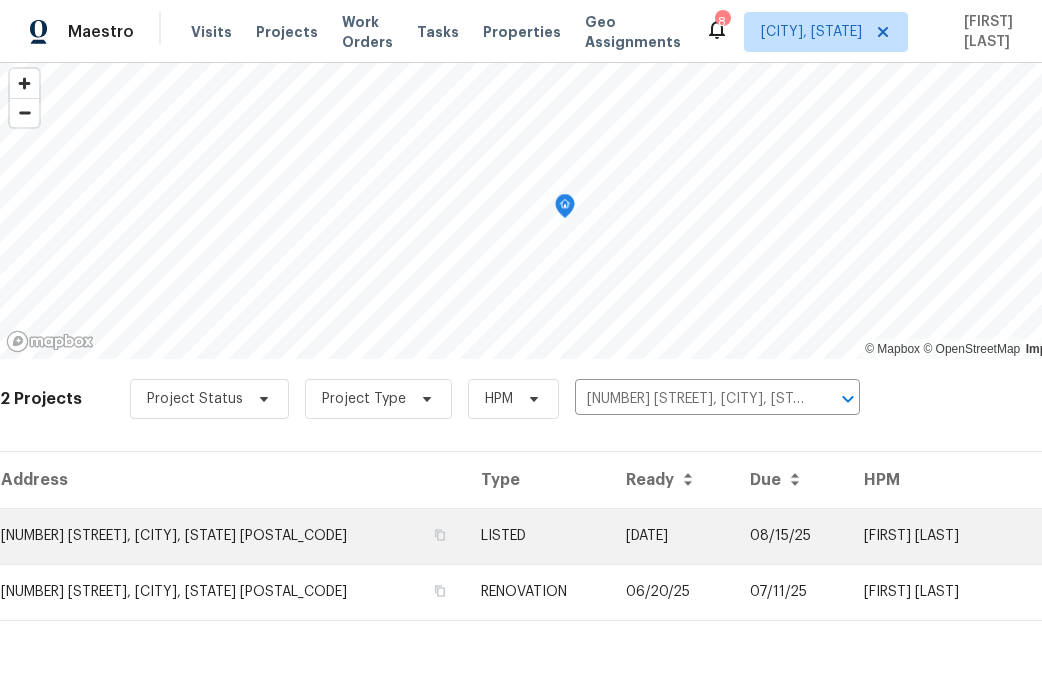 click on "806 Larkwood Dr, Greensboro, NC 27410" at bounding box center [232, 536] 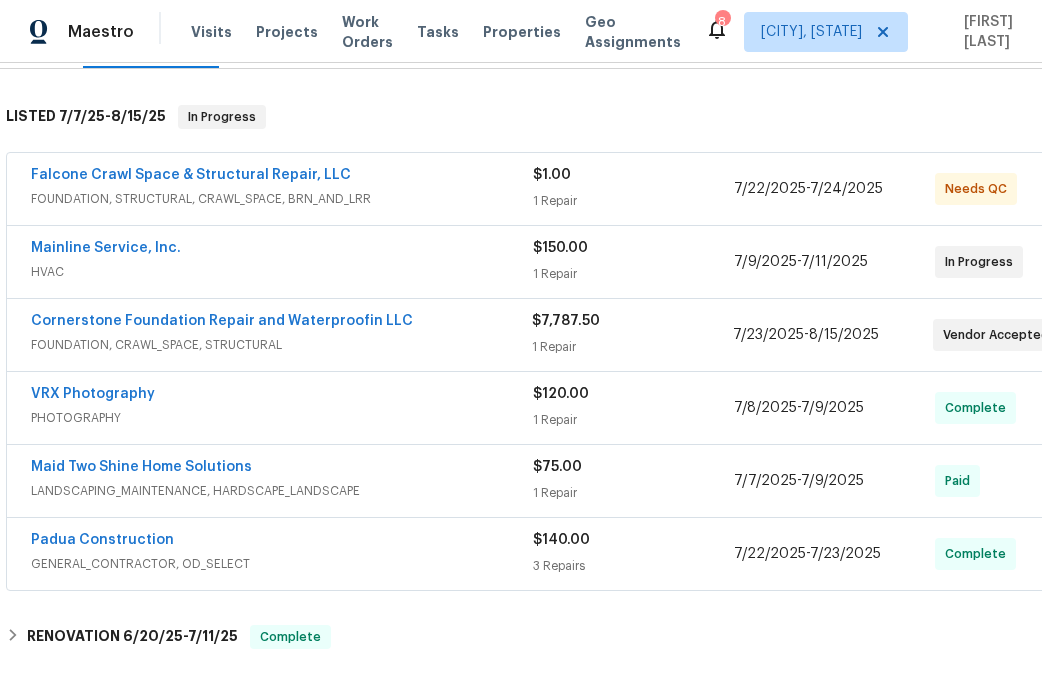 scroll, scrollTop: 321, scrollLeft: 0, axis: vertical 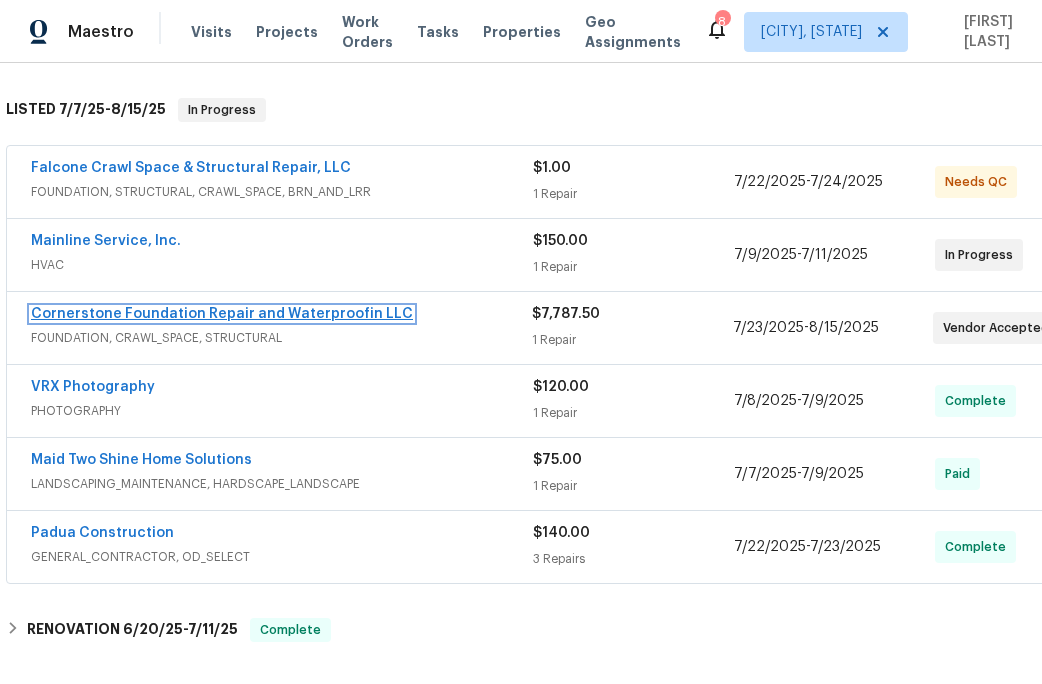 click on "Cornerstone Foundation Repair and Waterproofin LLC" at bounding box center (222, 314) 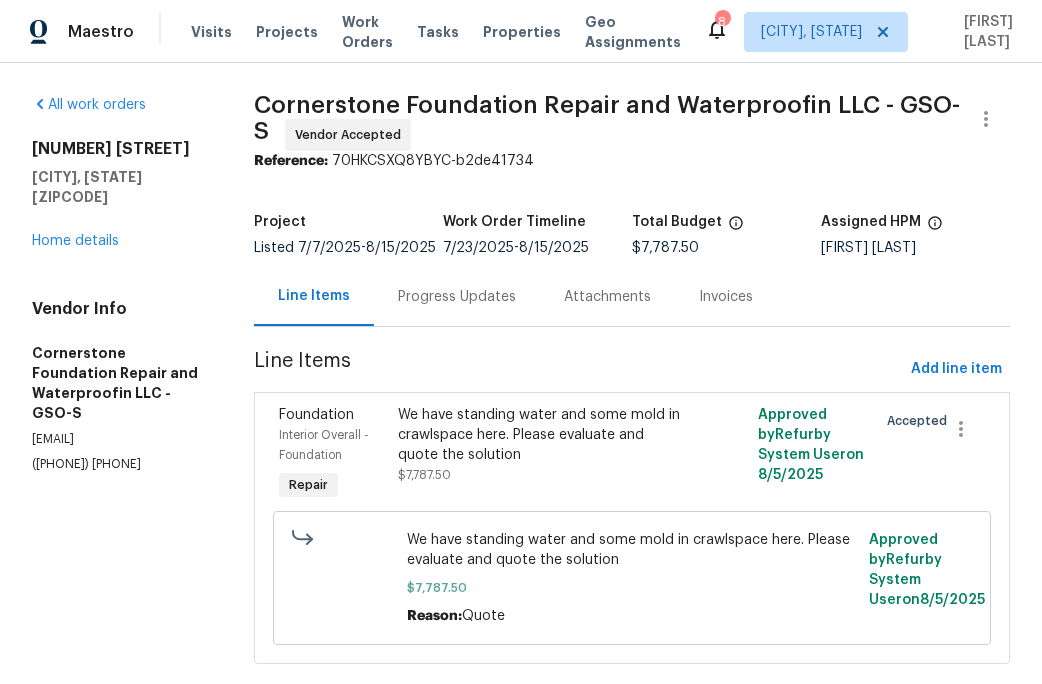 click on "Progress Updates" at bounding box center [457, 297] 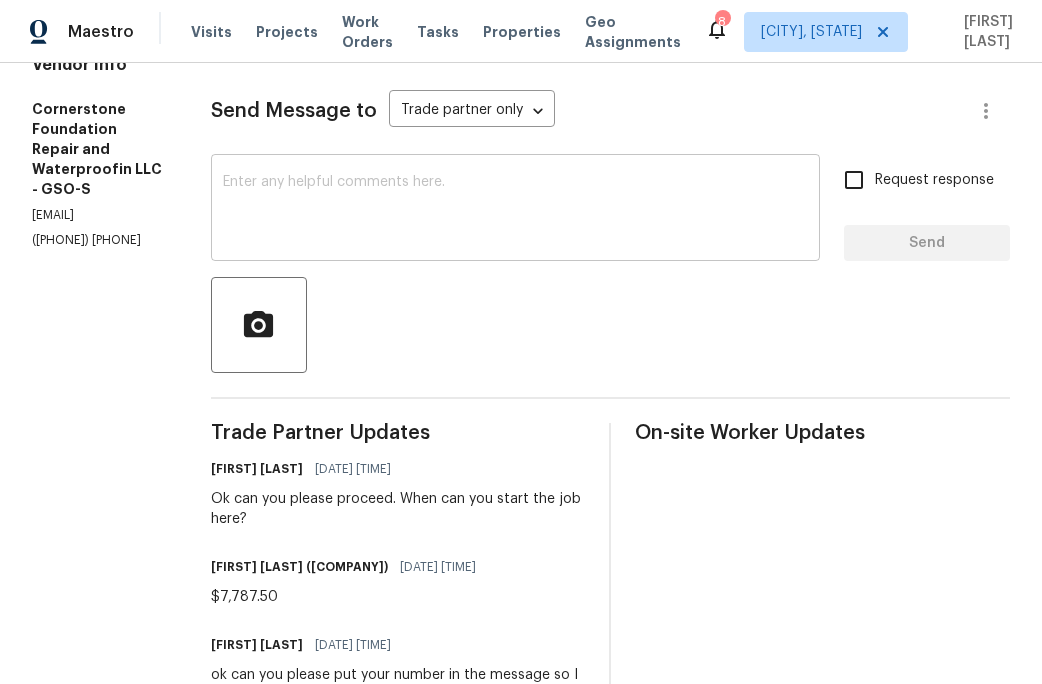 scroll, scrollTop: 251, scrollLeft: 0, axis: vertical 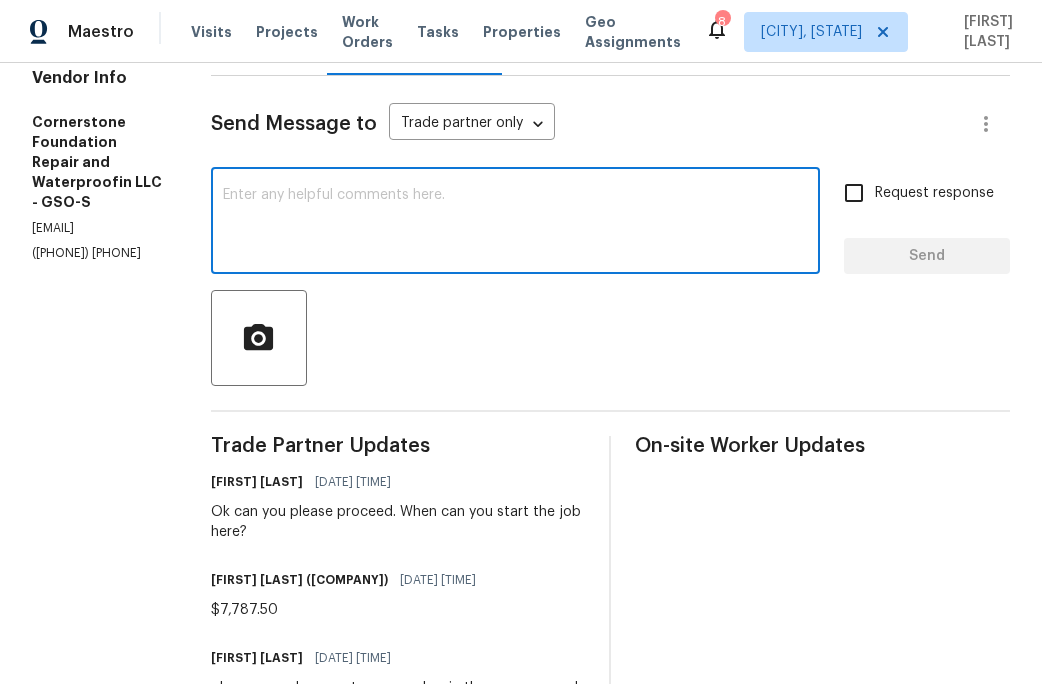 click at bounding box center [516, 223] 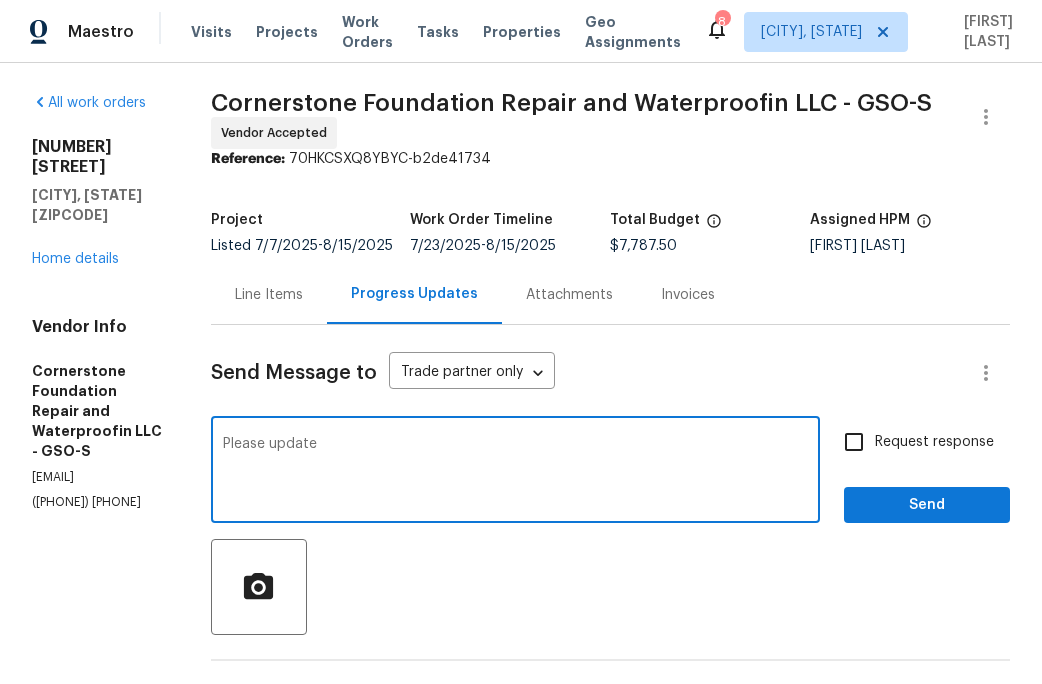 scroll, scrollTop: 0, scrollLeft: 0, axis: both 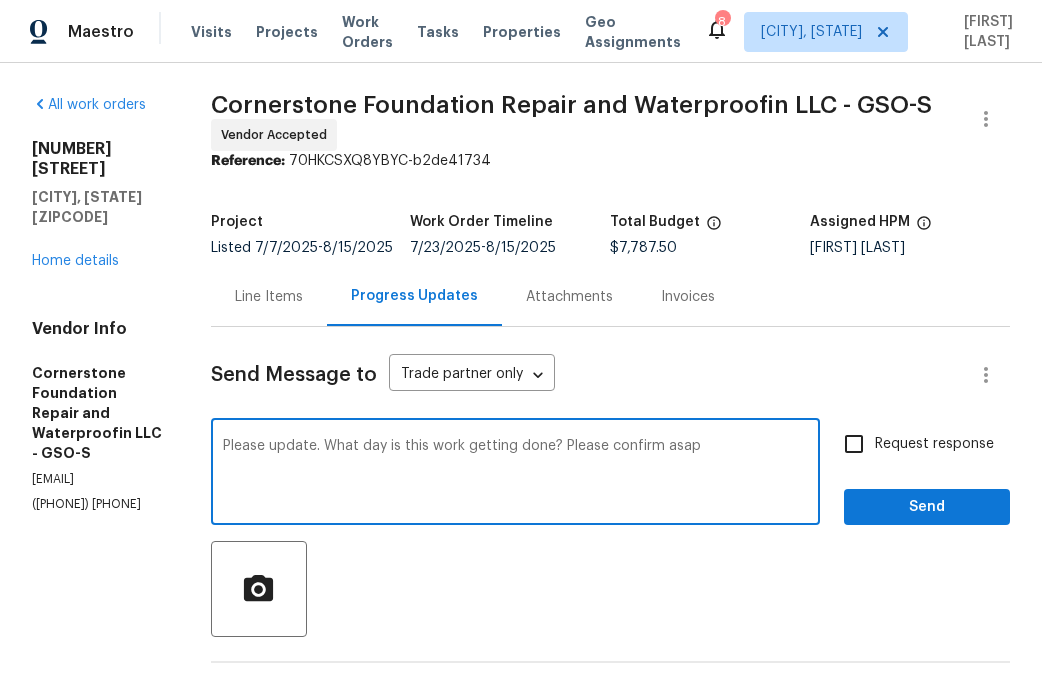 type on "Please update. What day is this work getting done?  Please confirm asap" 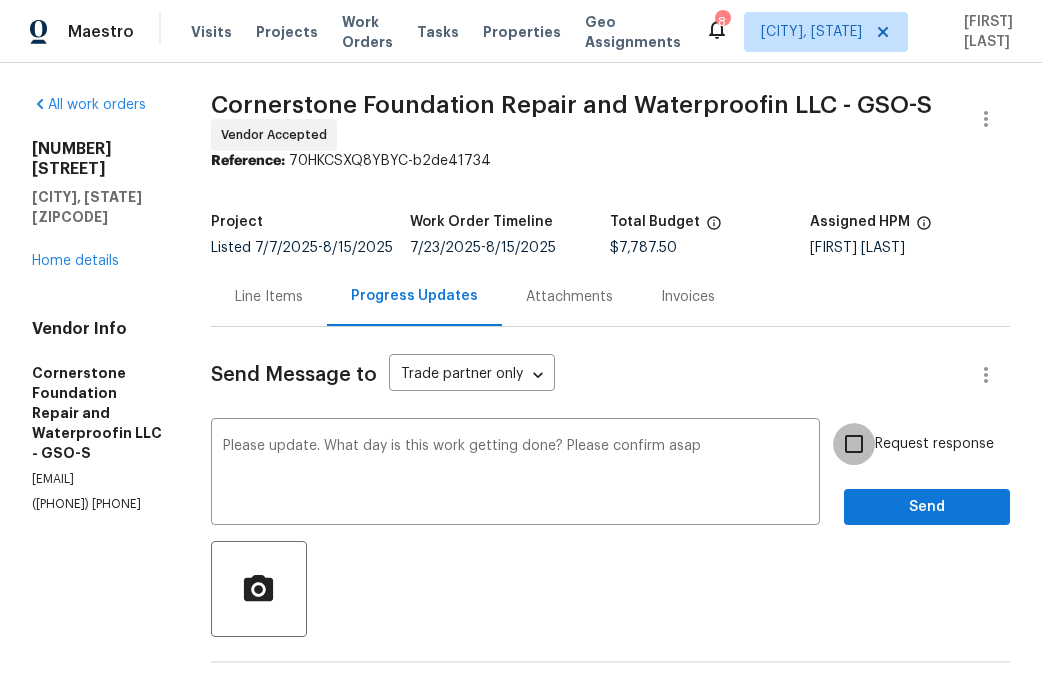 click on "Request response" at bounding box center (854, 444) 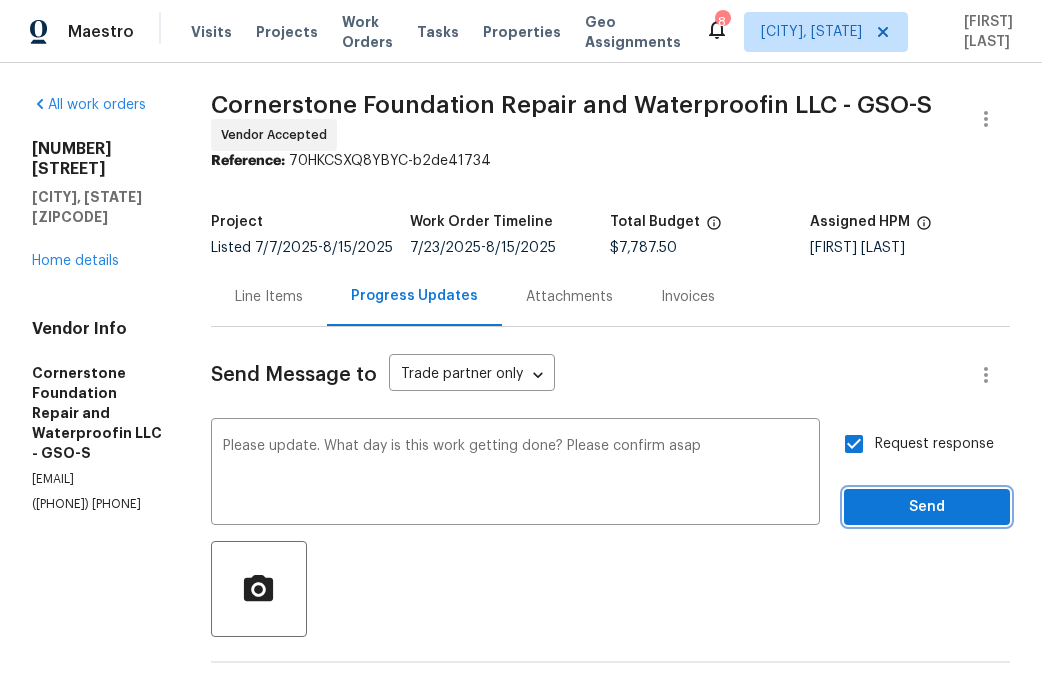 click on "Send" at bounding box center (927, 507) 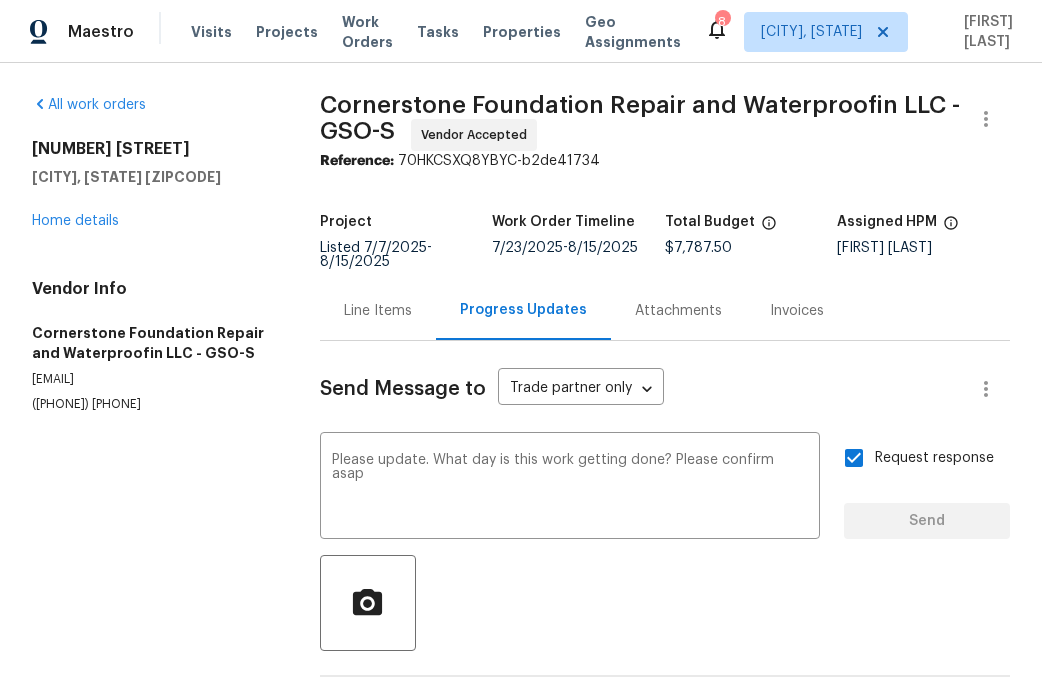 type 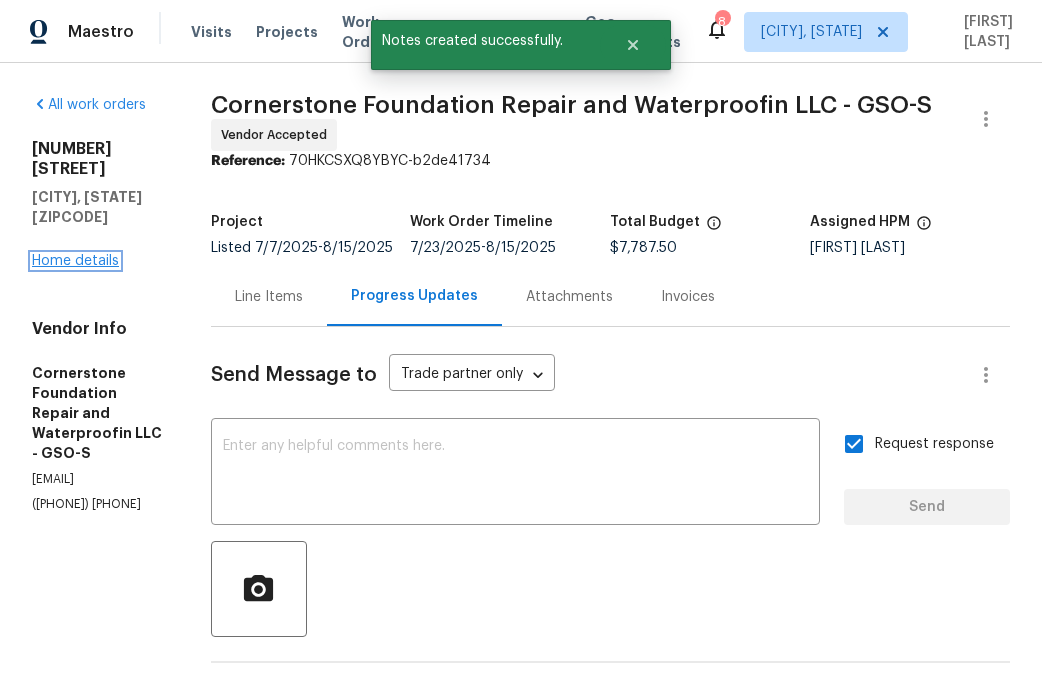 click on "Home details" at bounding box center [75, 261] 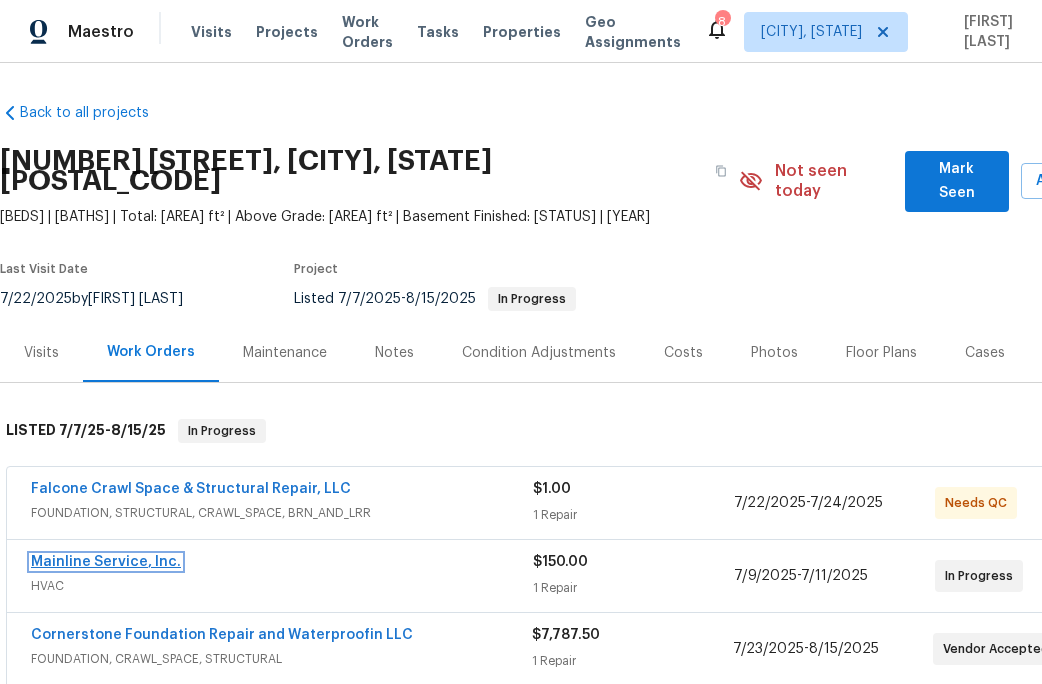click on "Mainline Service, Inc." at bounding box center [106, 562] 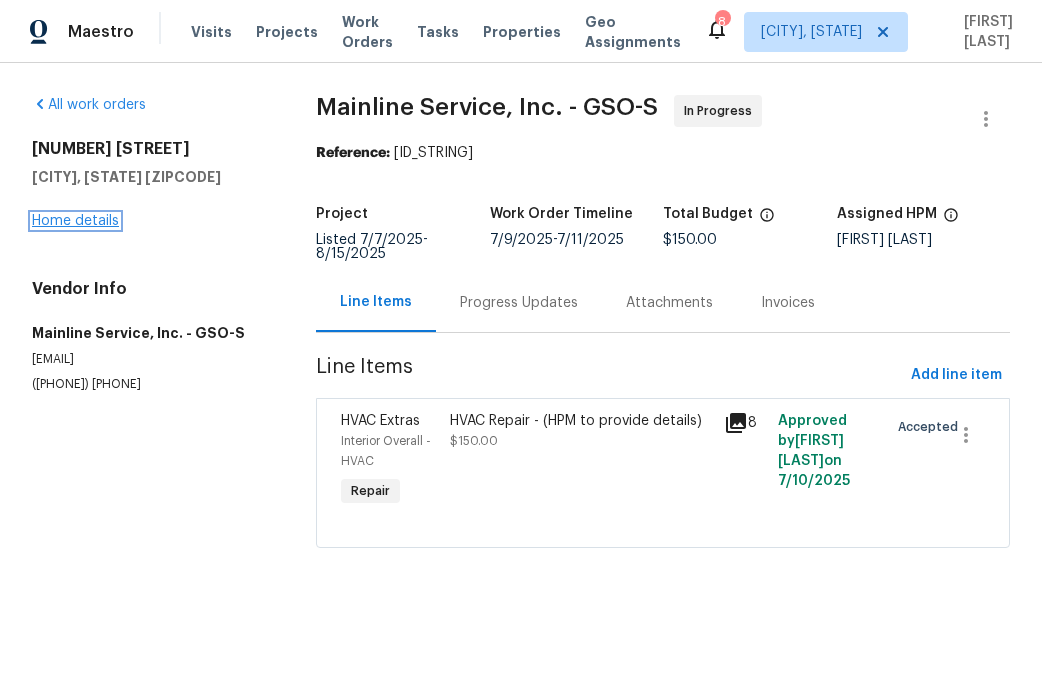 click on "Home details" at bounding box center [75, 221] 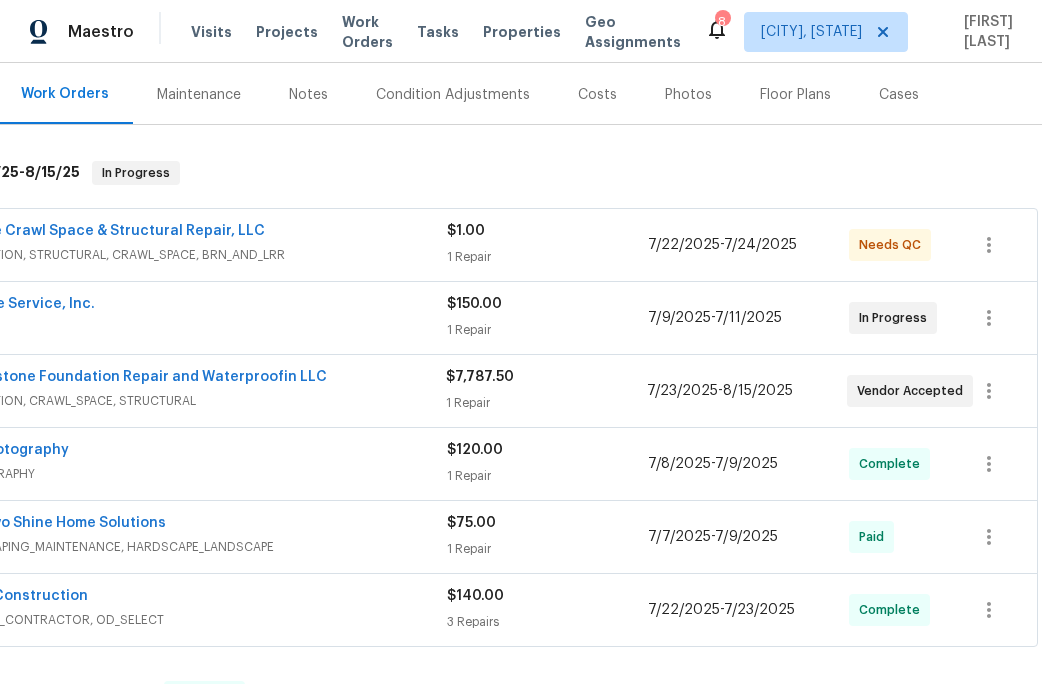 scroll, scrollTop: 258, scrollLeft: 88, axis: both 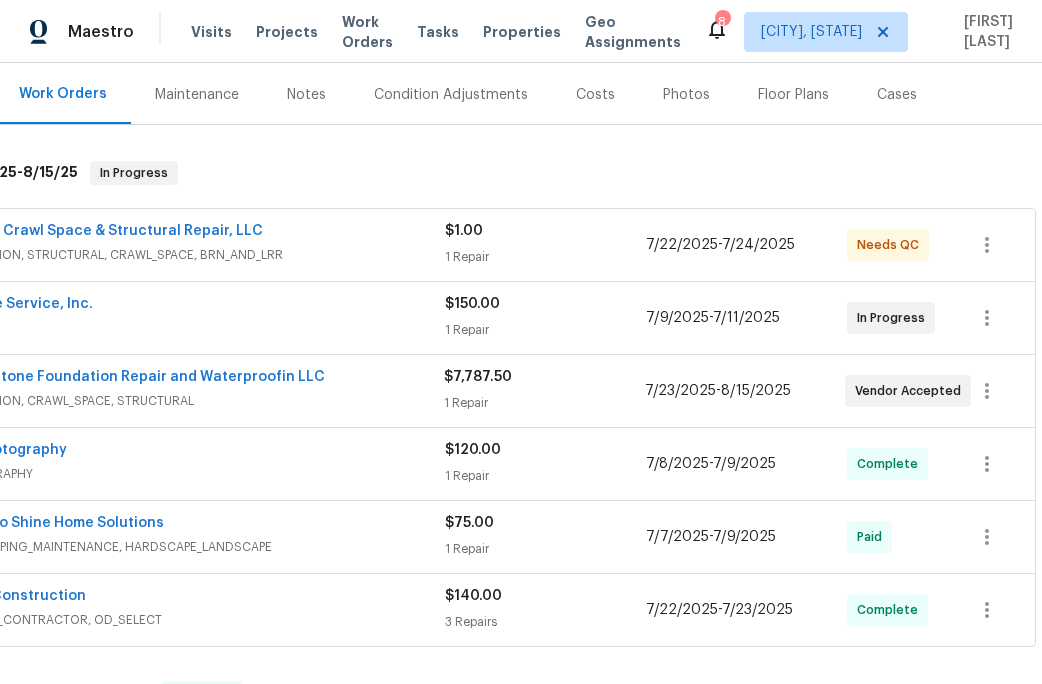 click on "Falcone Crawl Space & Structural Repair, LLC" at bounding box center (103, 231) 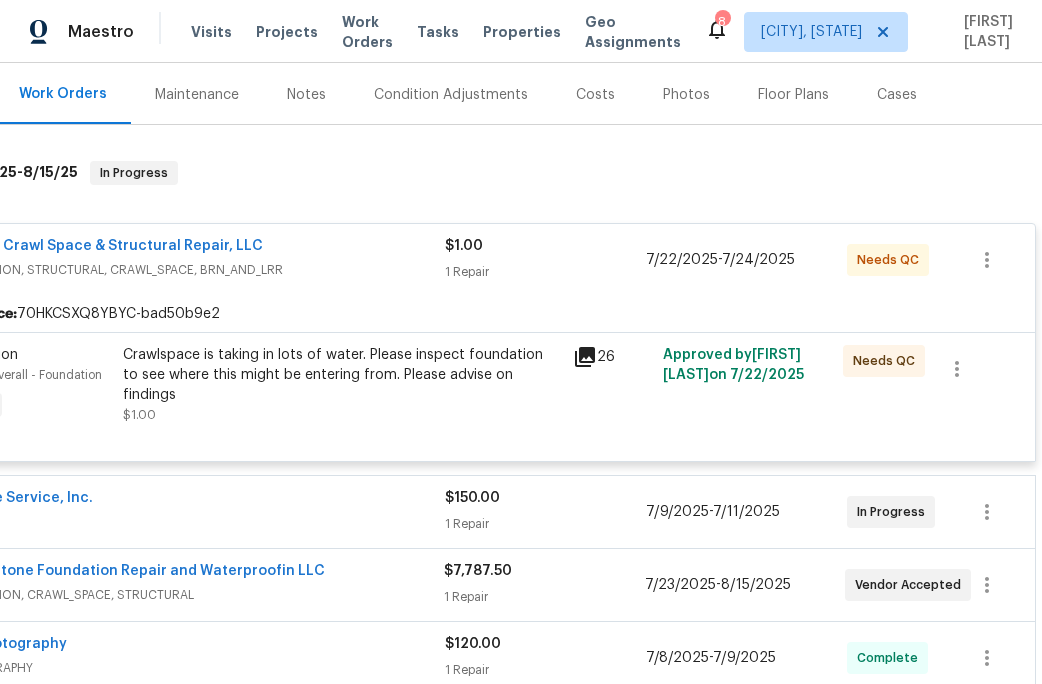 click on "Crawlspace is taking in lots of water.  Please inspect foundation to see where this might be entering from. Please advise on findings" at bounding box center [342, 375] 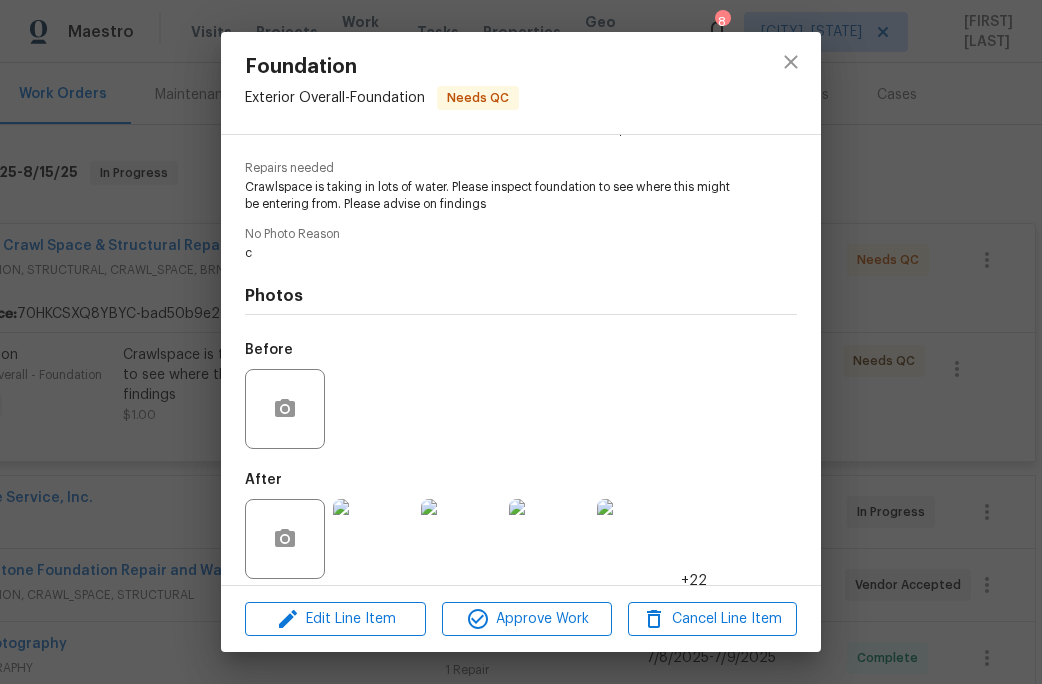 scroll, scrollTop: 216, scrollLeft: 0, axis: vertical 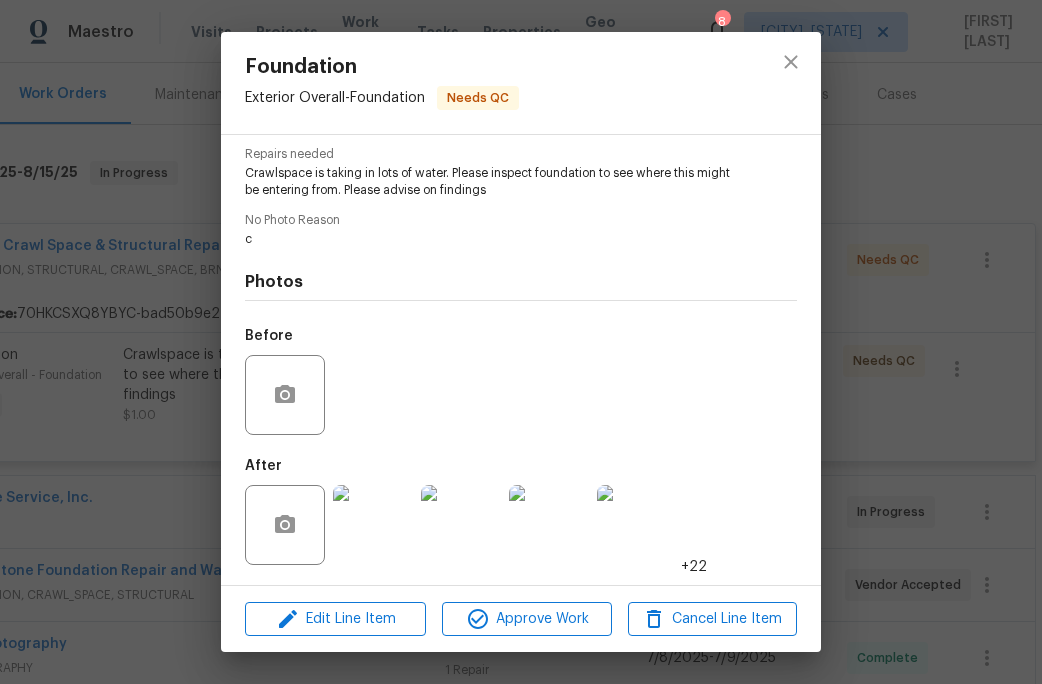 click at bounding box center [461, 525] 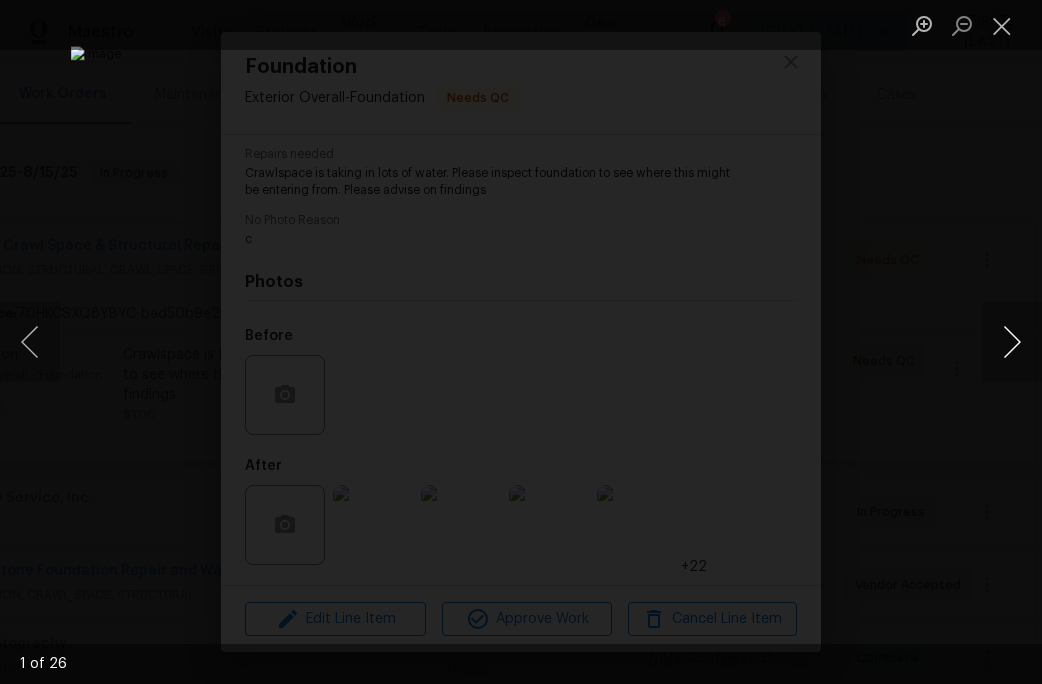 click at bounding box center [1012, 342] 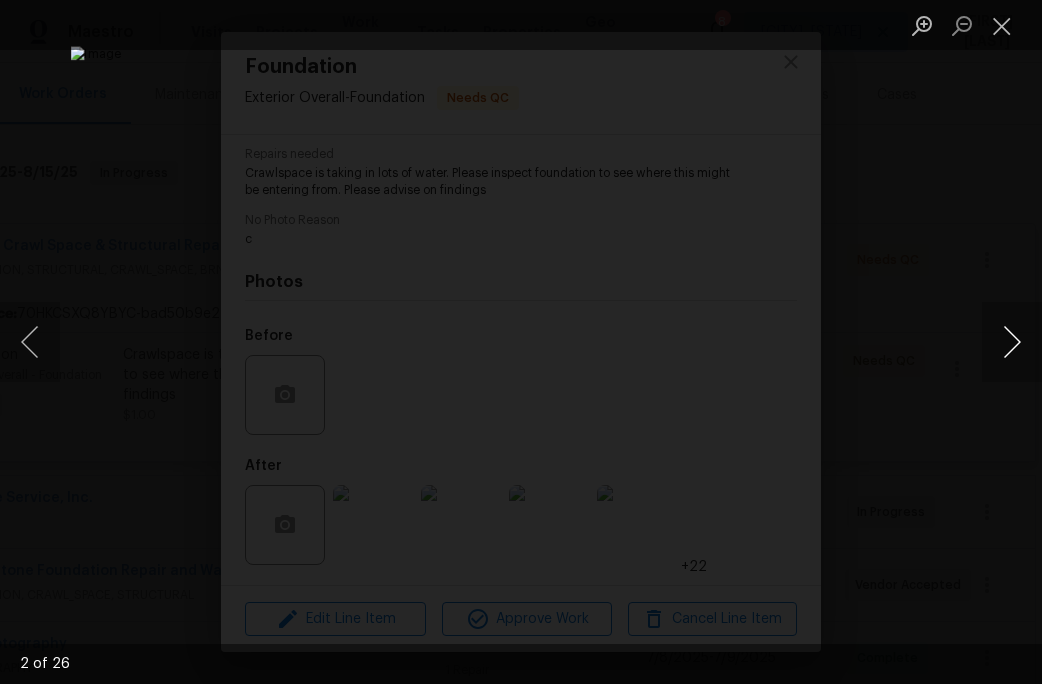 click at bounding box center (1012, 342) 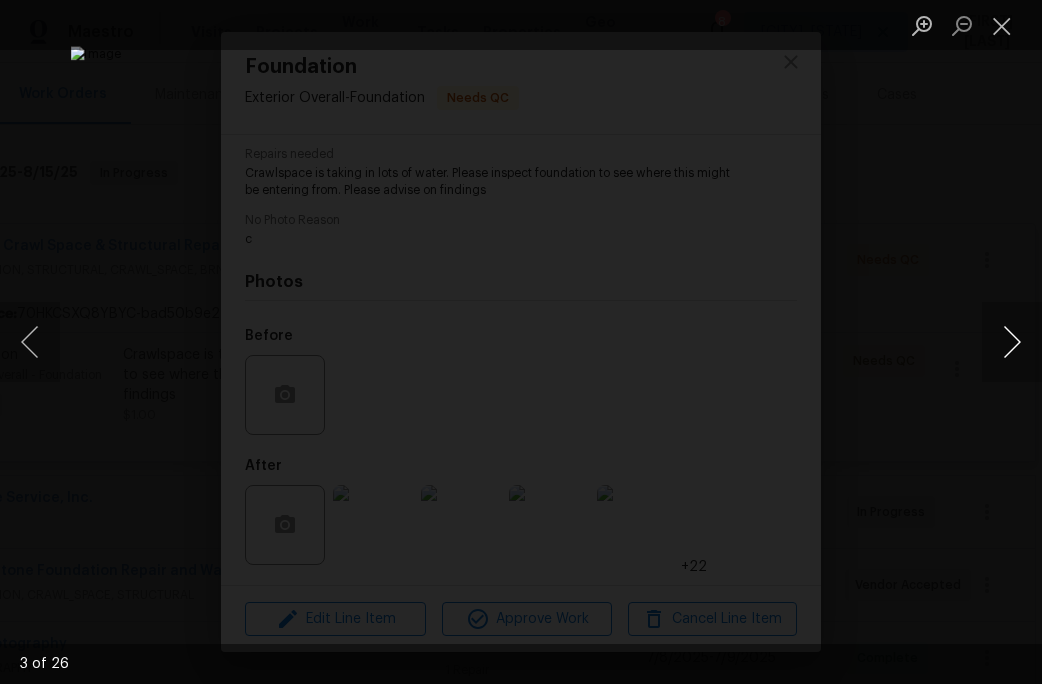 click at bounding box center [1012, 342] 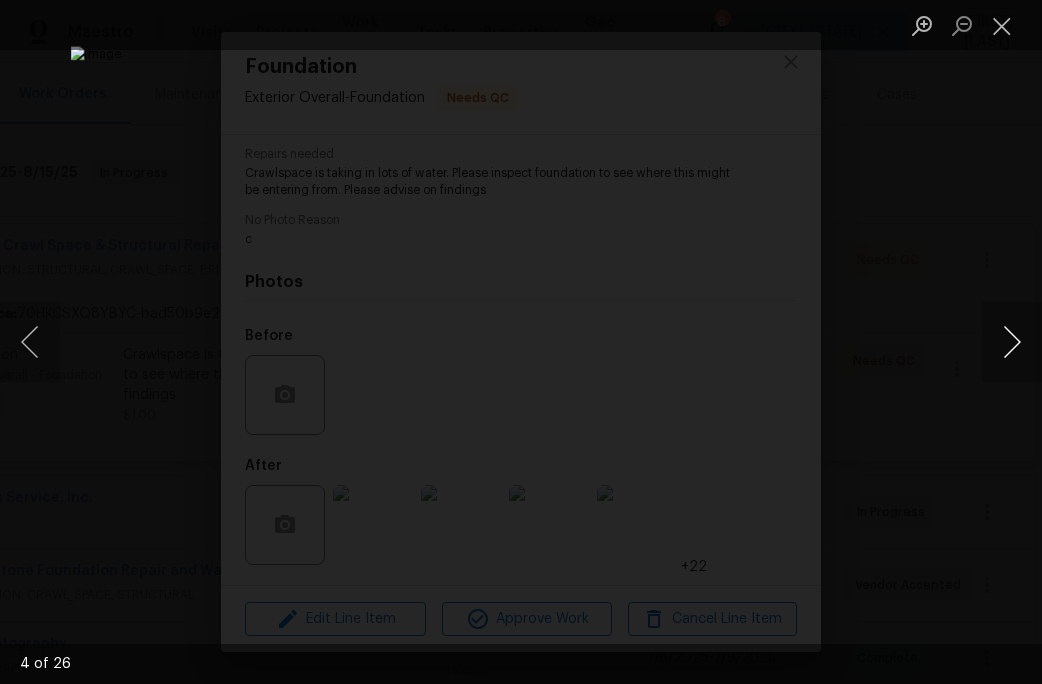 click at bounding box center [1012, 342] 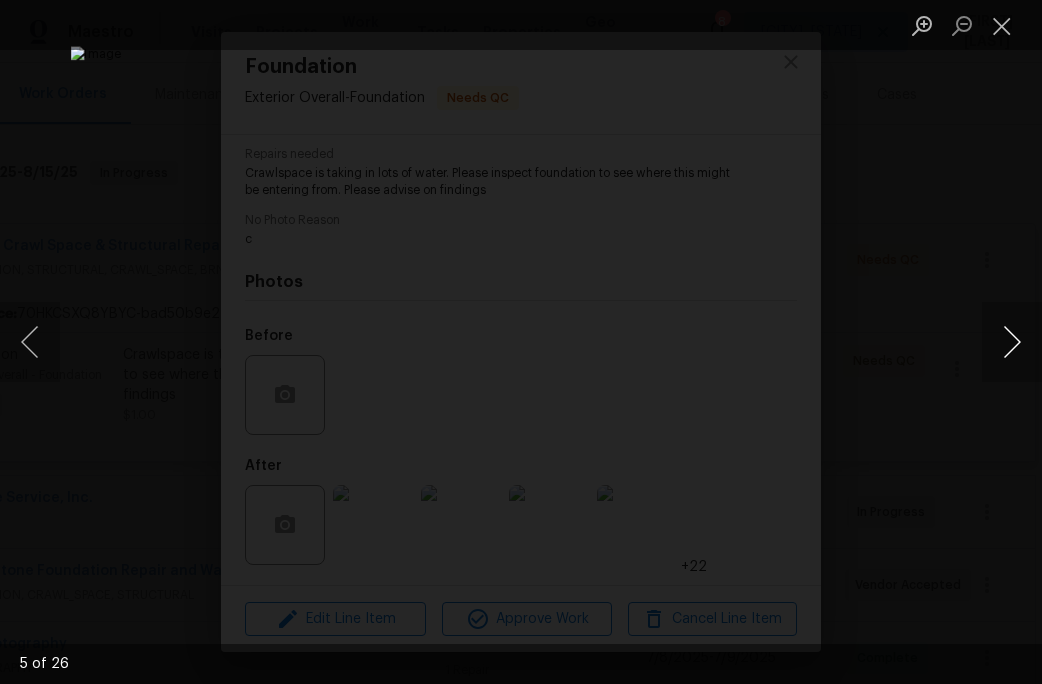 click at bounding box center (1012, 342) 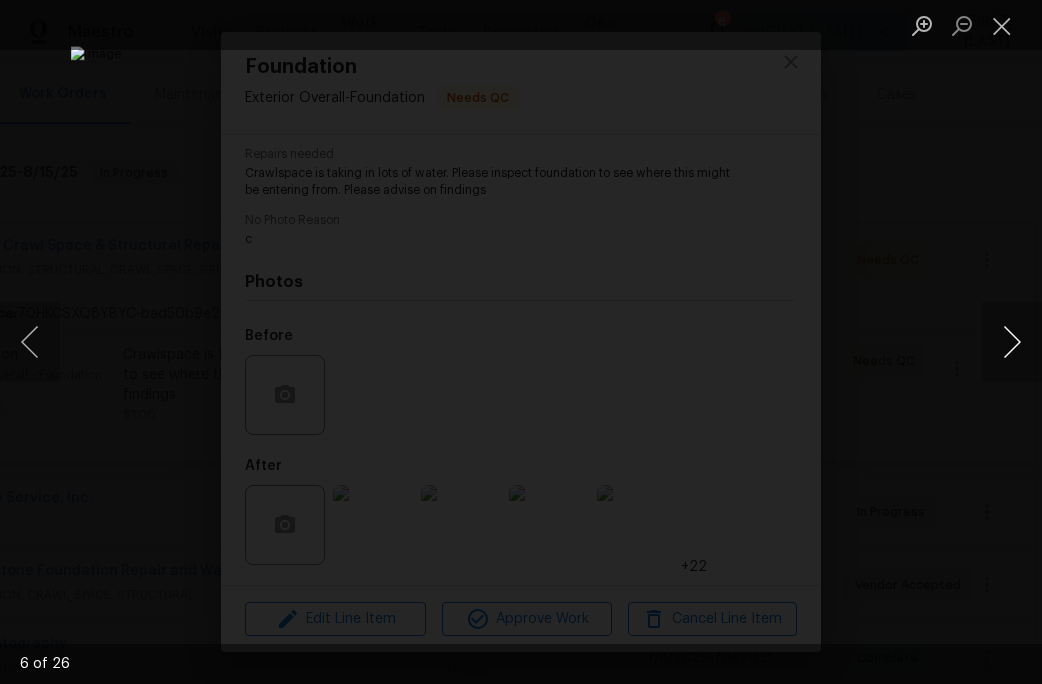 click at bounding box center [1012, 342] 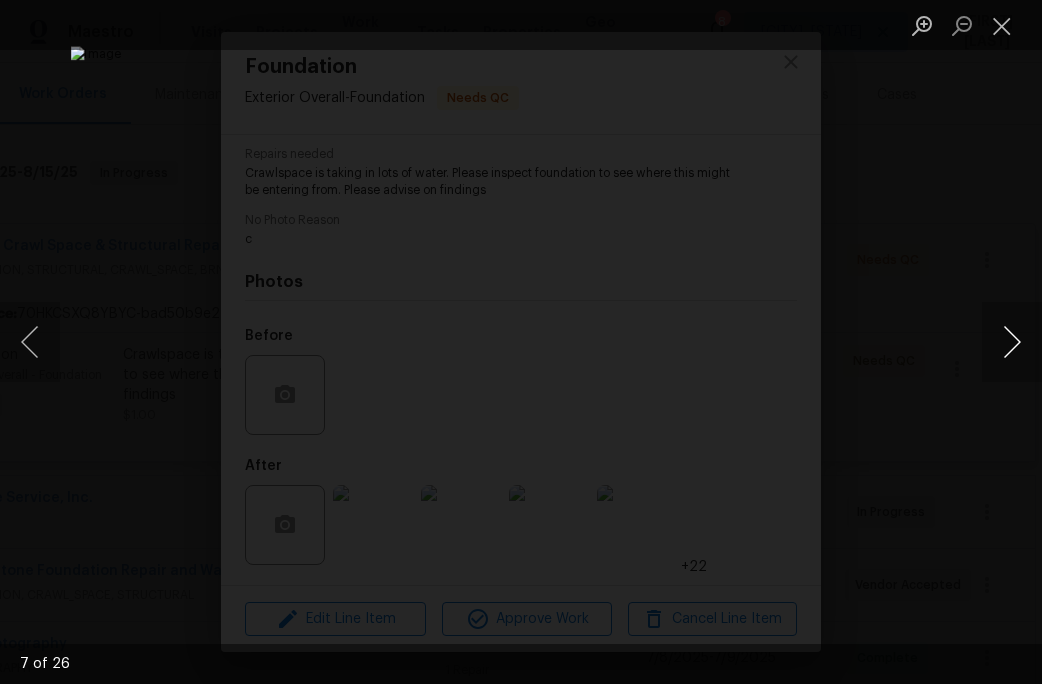 click at bounding box center [1012, 342] 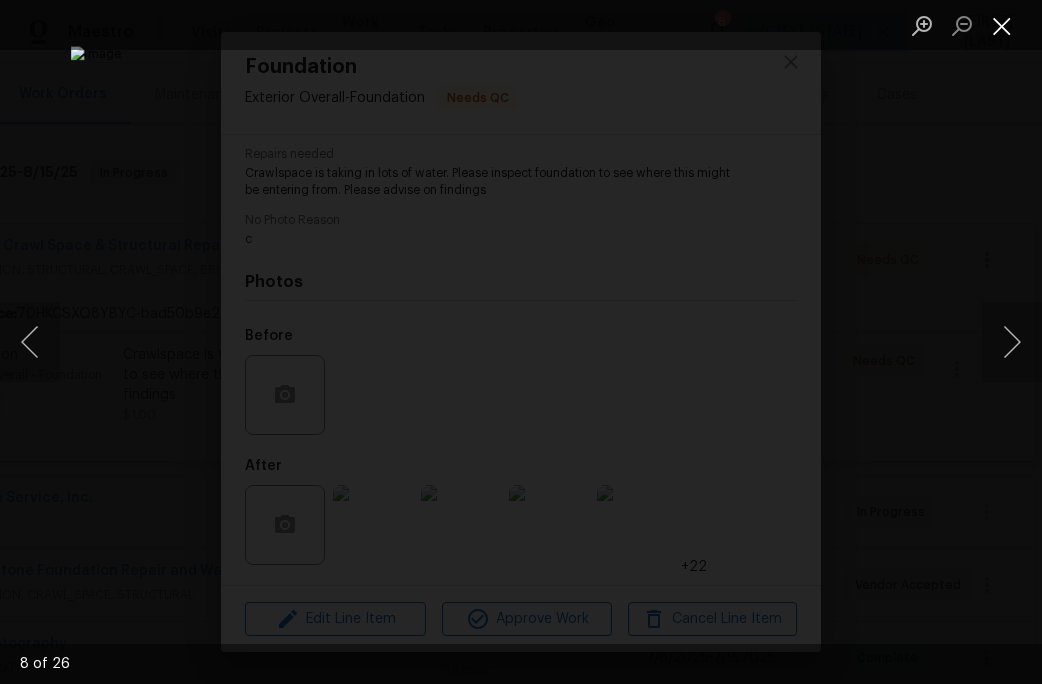 click at bounding box center [1002, 25] 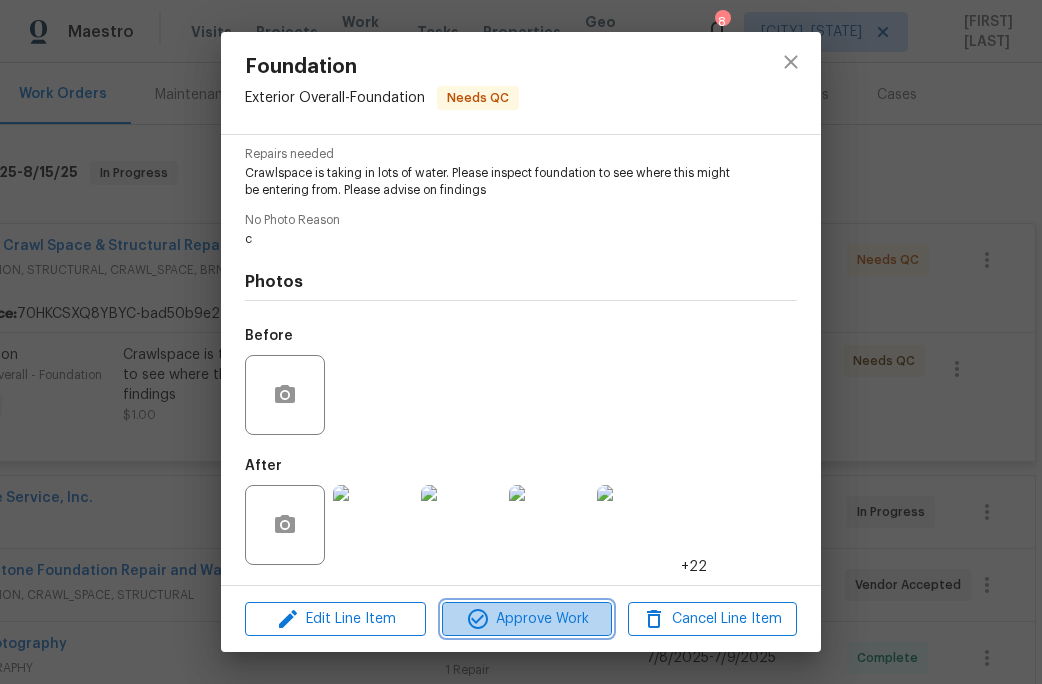 click on "Approve Work" at bounding box center [526, 619] 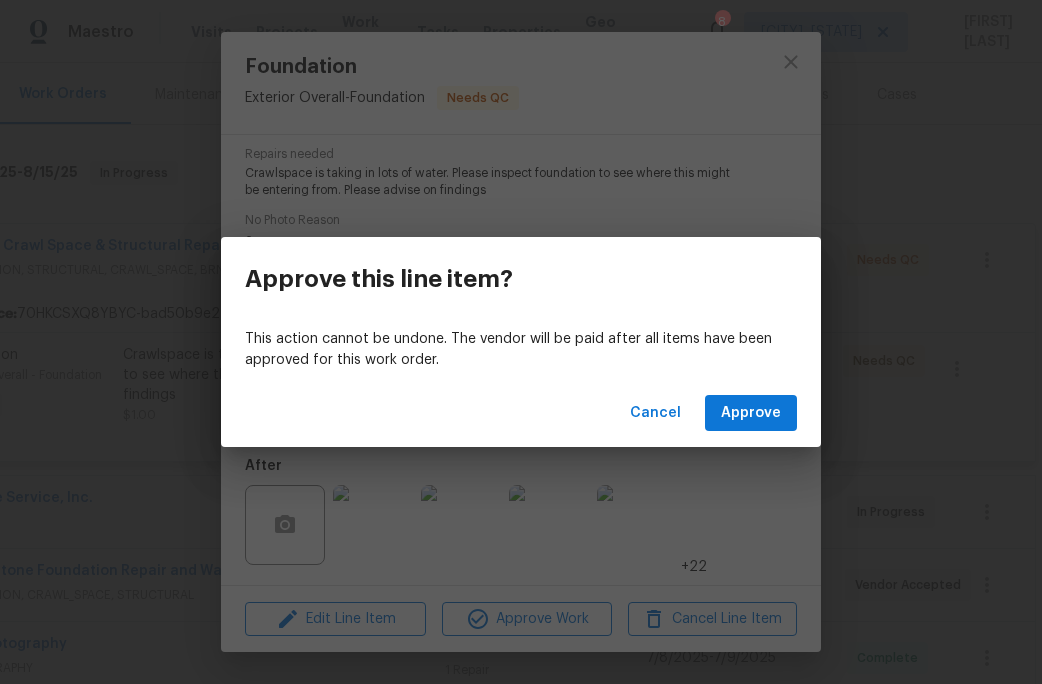 click on "This action cannot be undone. The vendor will be paid after all items have been approved for this work order." at bounding box center [521, 350] 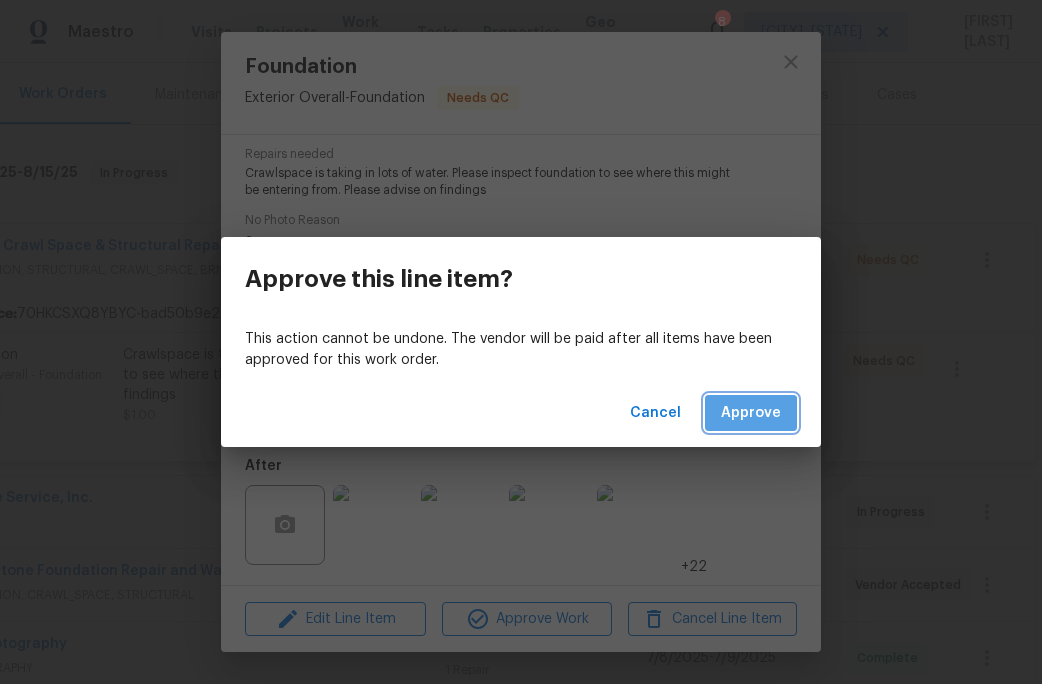 click on "Approve" at bounding box center [751, 413] 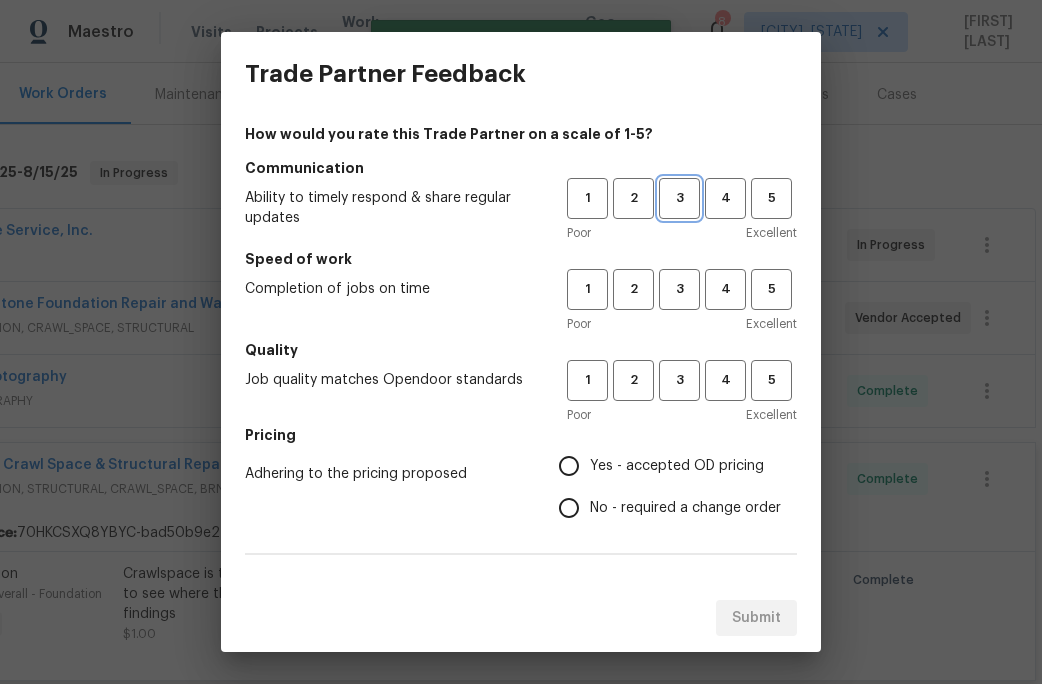 click on "3" at bounding box center (679, 198) 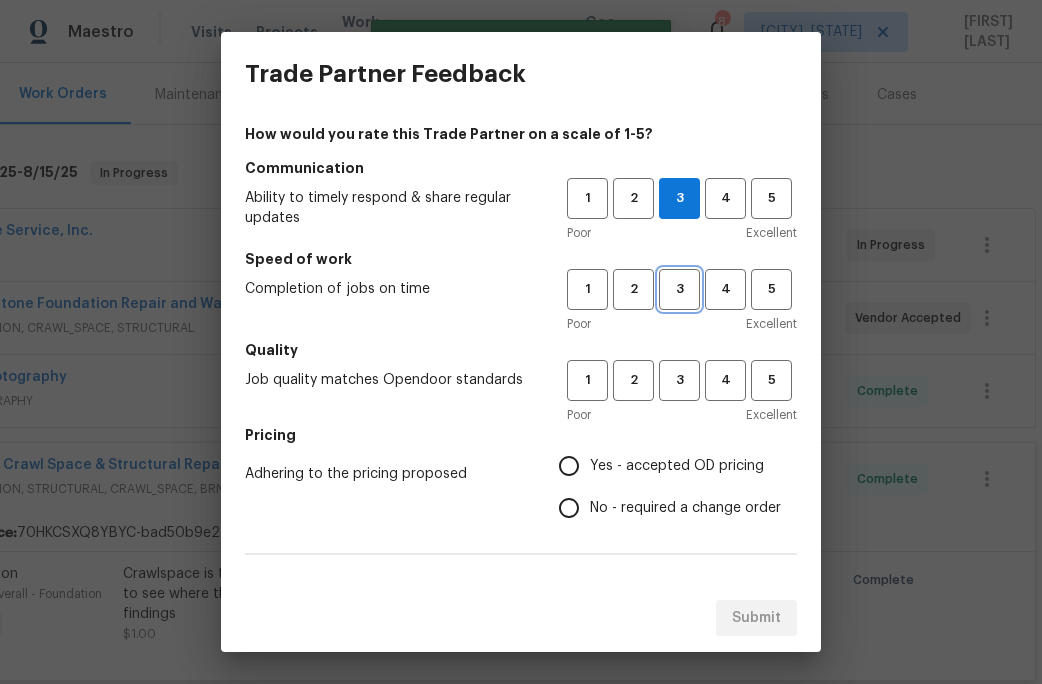 click on "3" at bounding box center (679, 289) 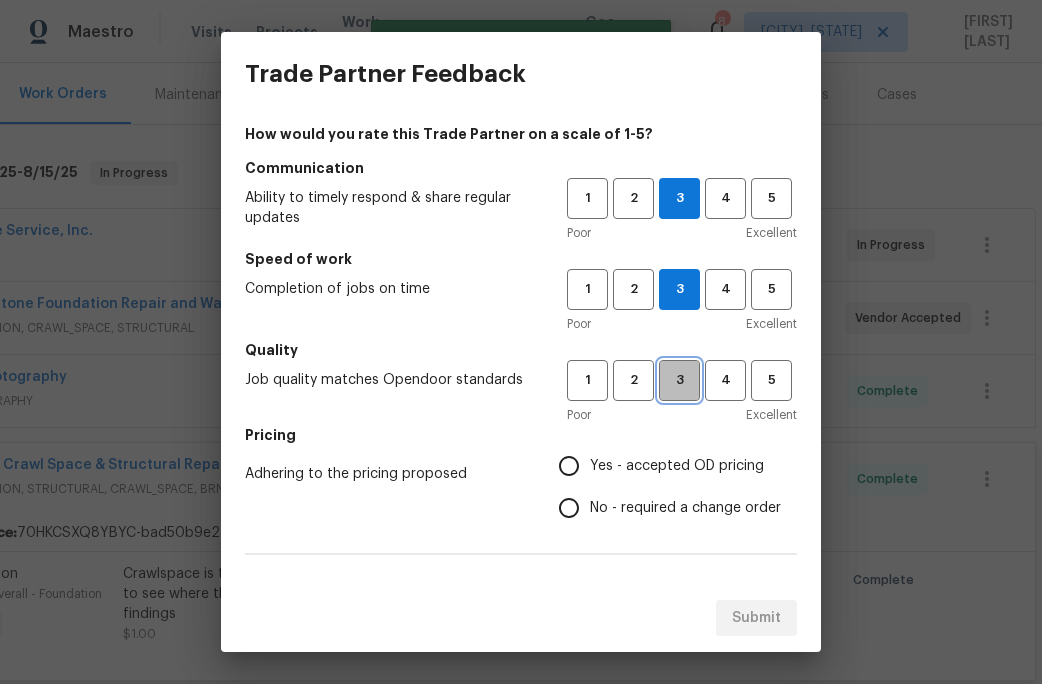 click on "3" at bounding box center [679, 380] 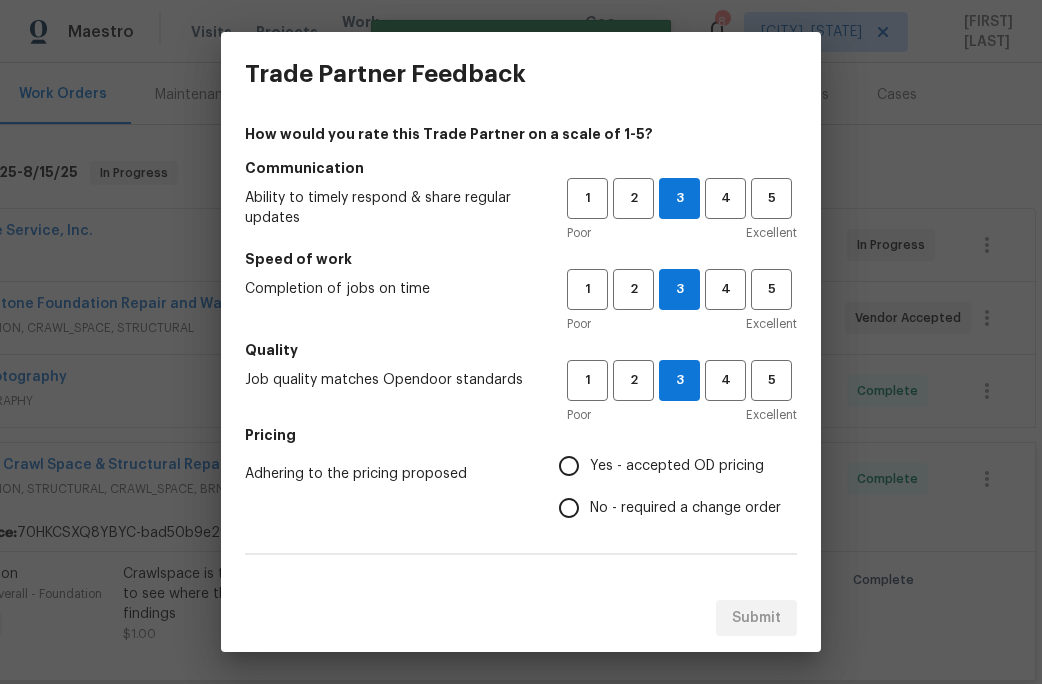 click on "Yes - accepted OD pricing" at bounding box center (569, 466) 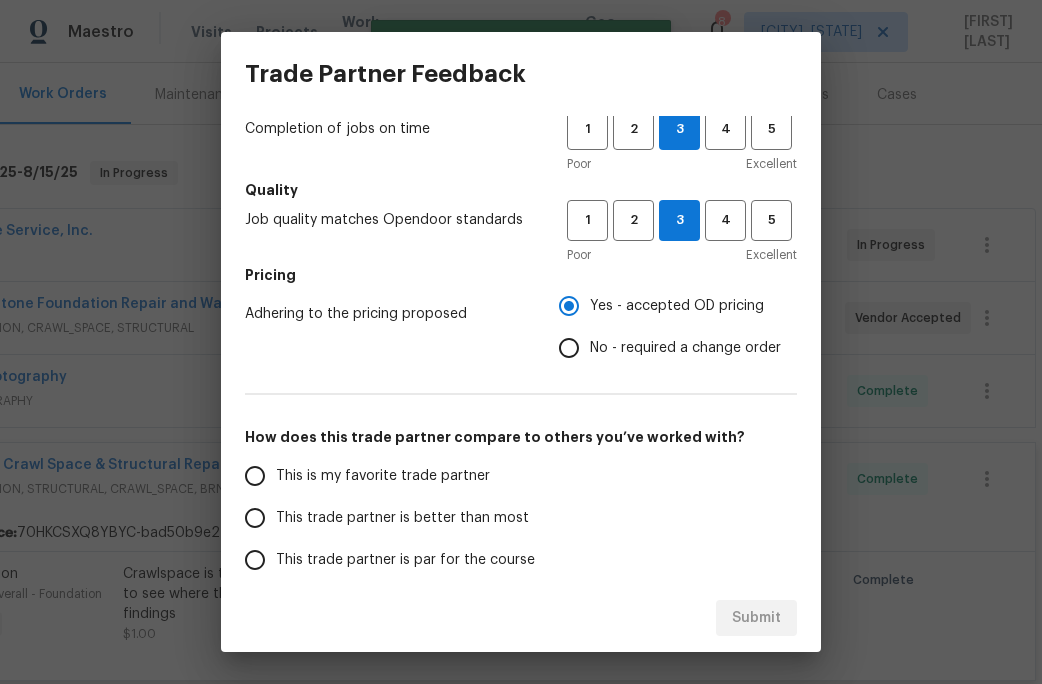 scroll, scrollTop: 168, scrollLeft: 0, axis: vertical 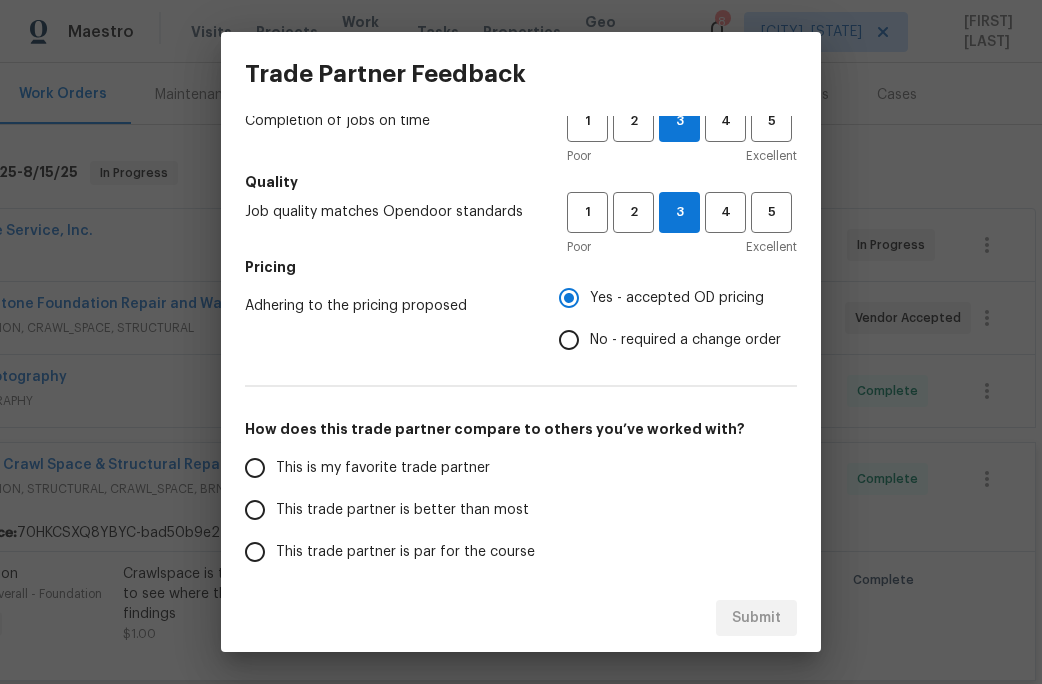 click on "This trade partner is better than most" at bounding box center [402, 510] 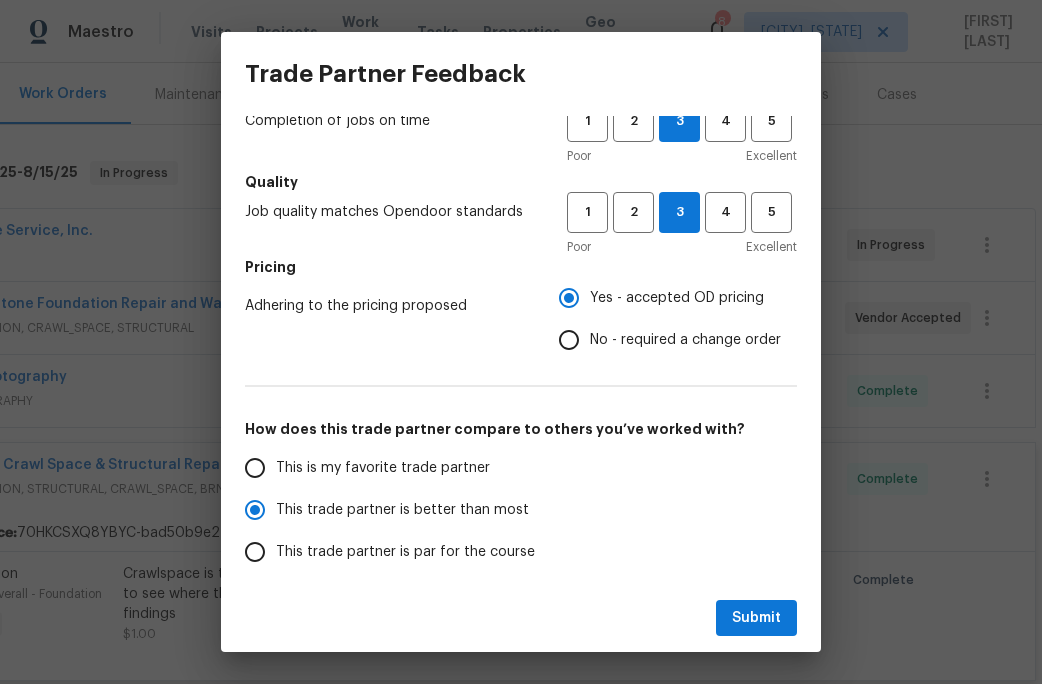 scroll, scrollTop: 331, scrollLeft: 0, axis: vertical 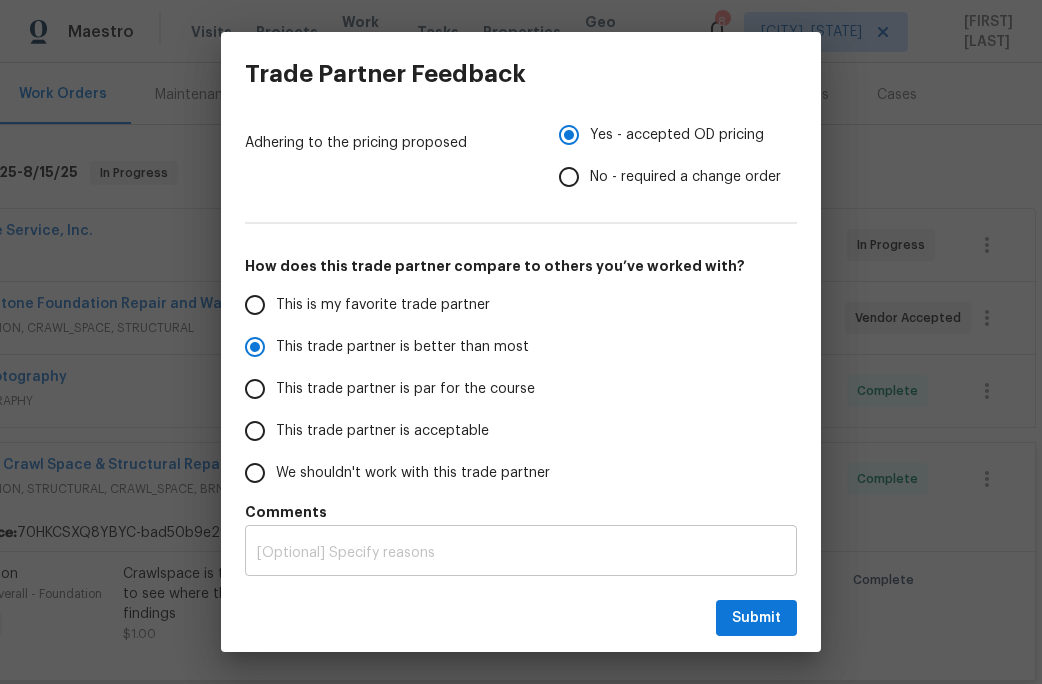 click on "x ​" at bounding box center [521, 553] 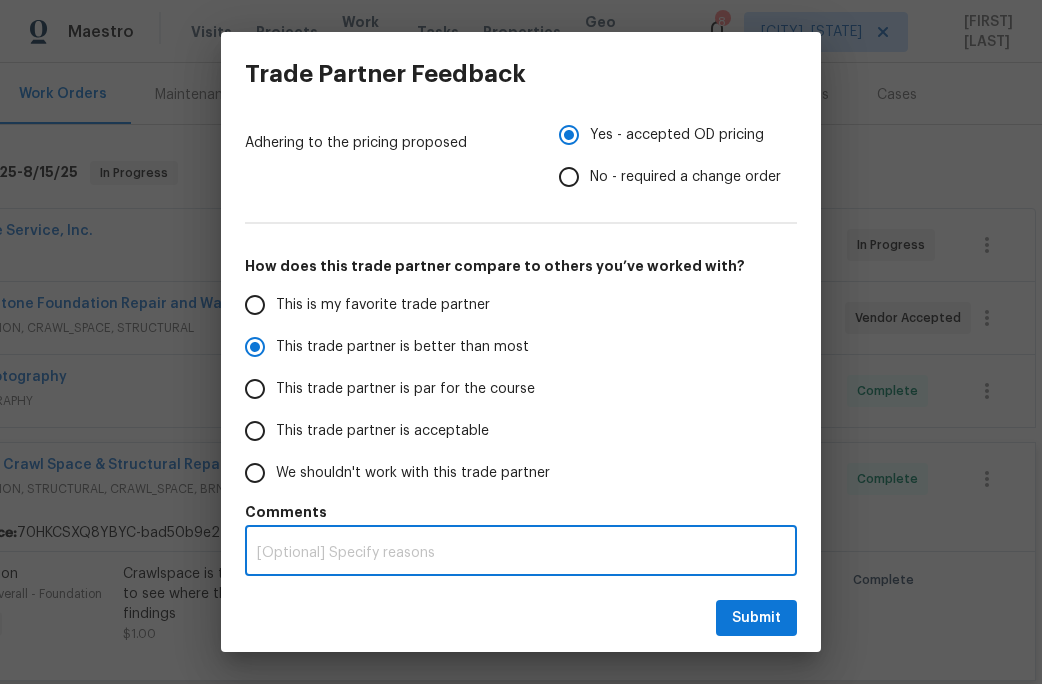 radio on "true" 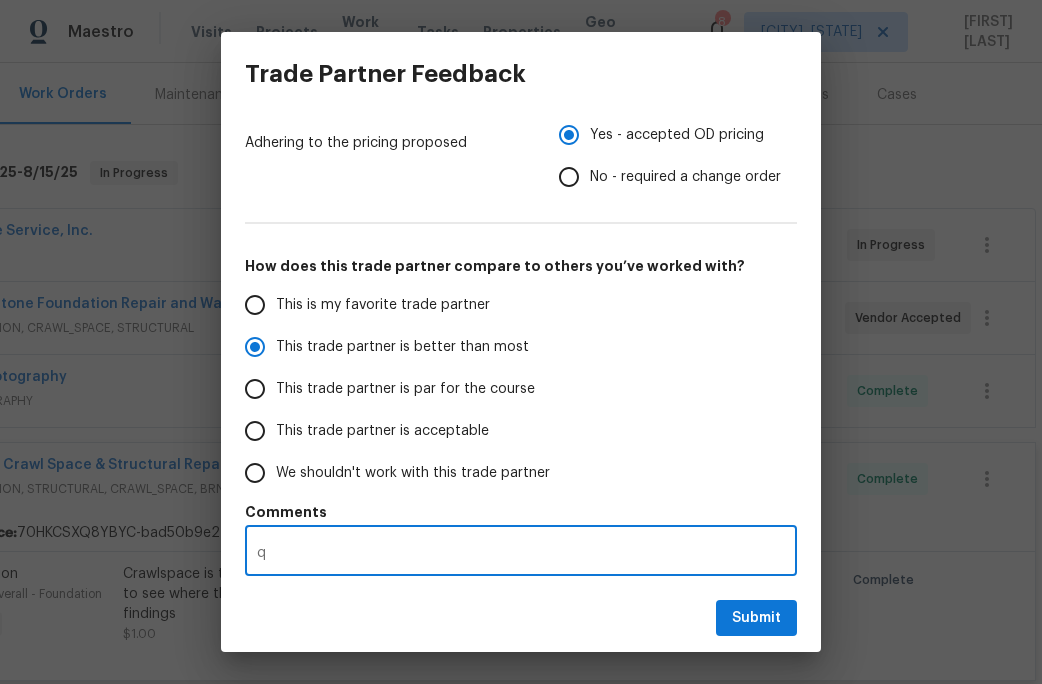 radio on "false" 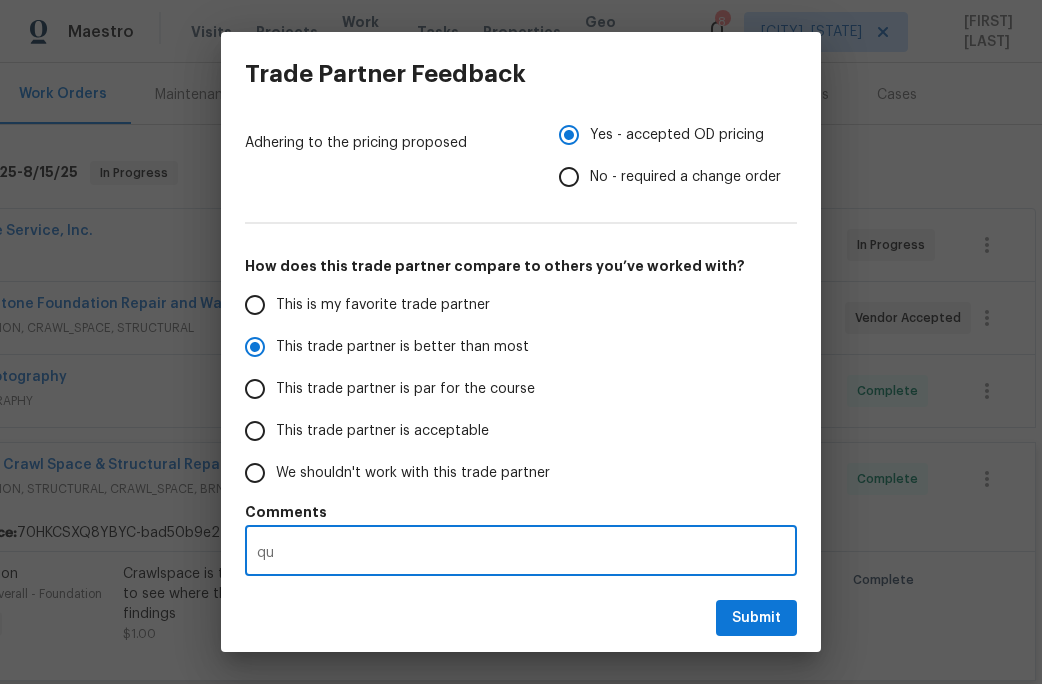 radio on "false" 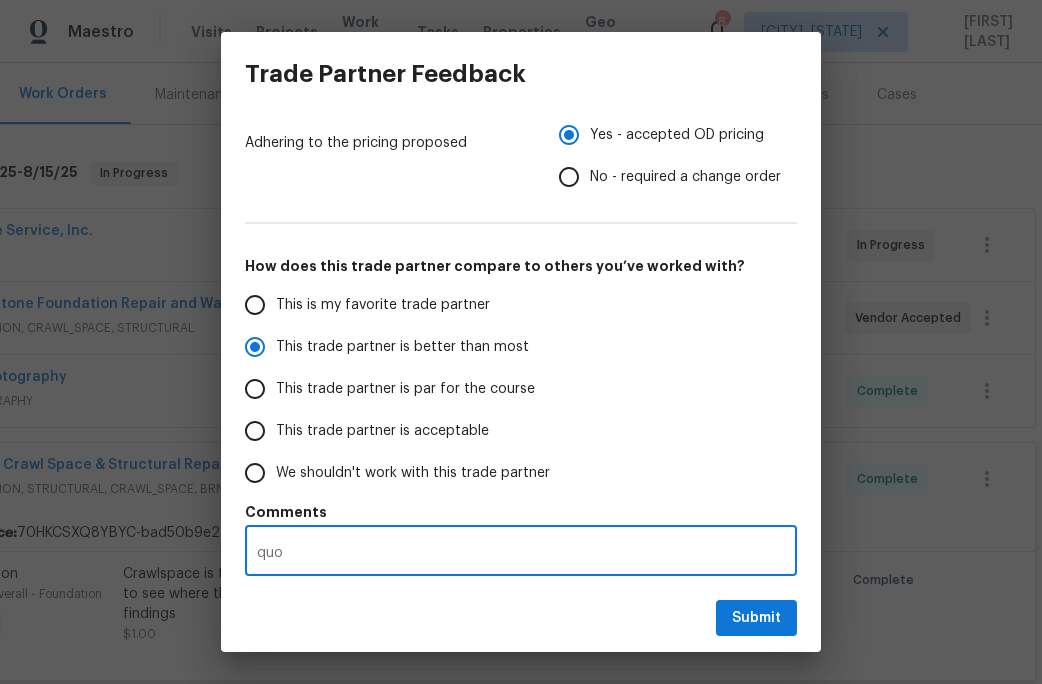 type on "quot" 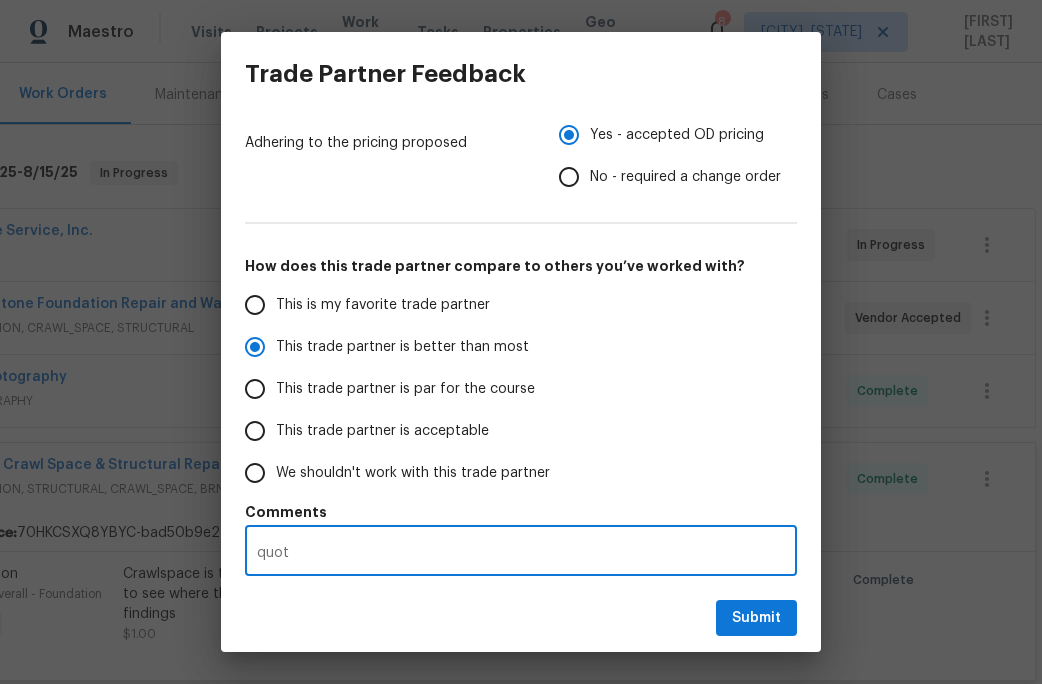 radio on "false" 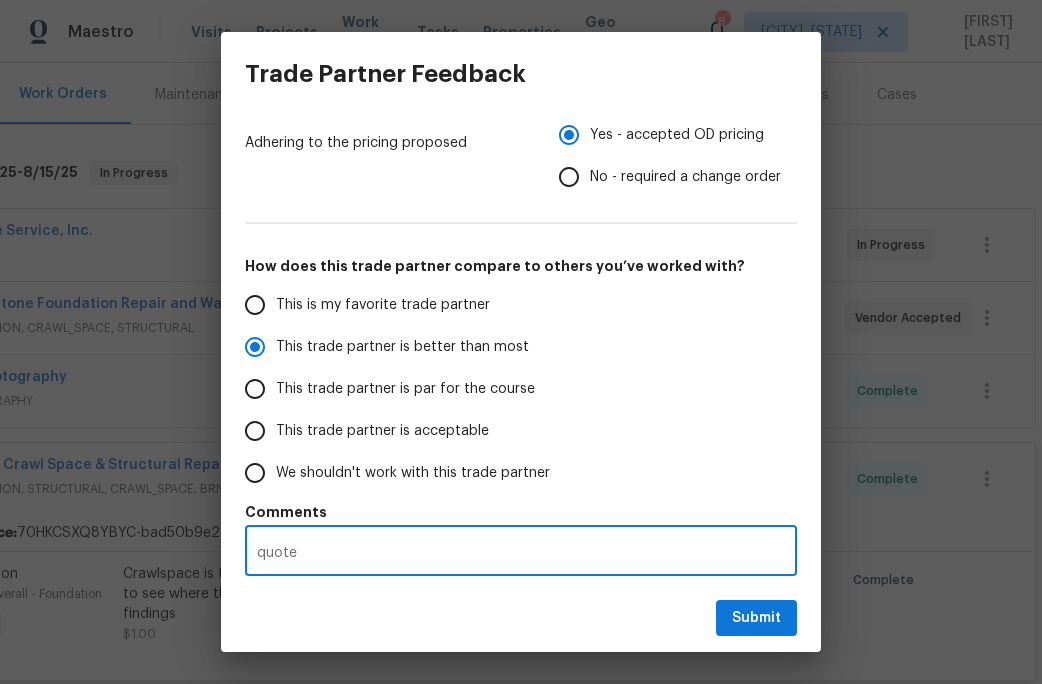 radio on "false" 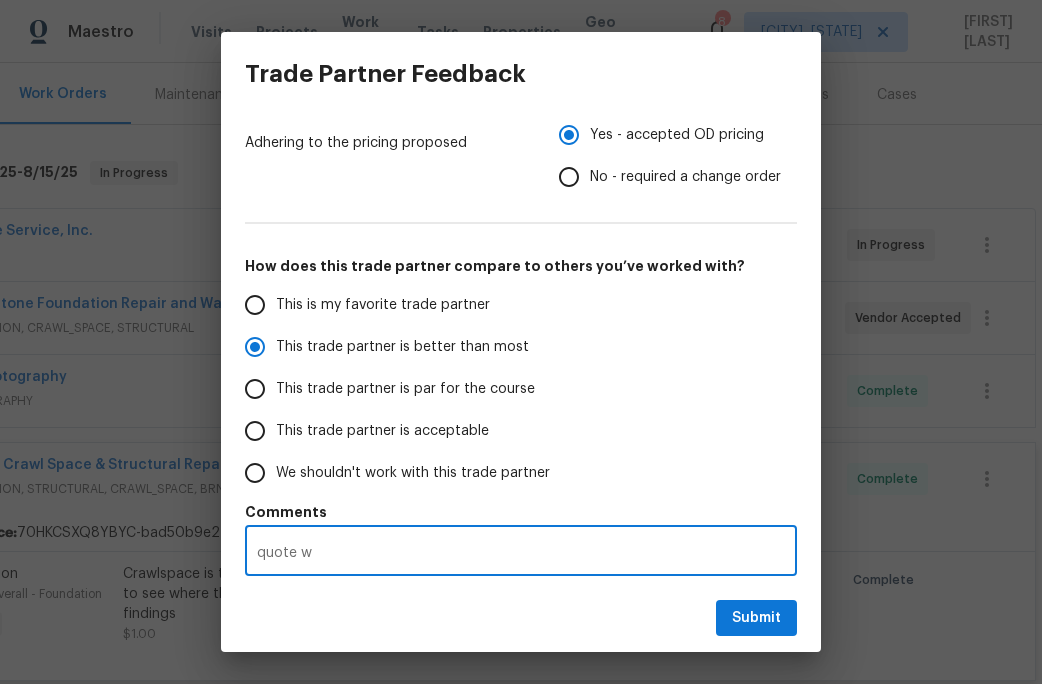 radio on "false" 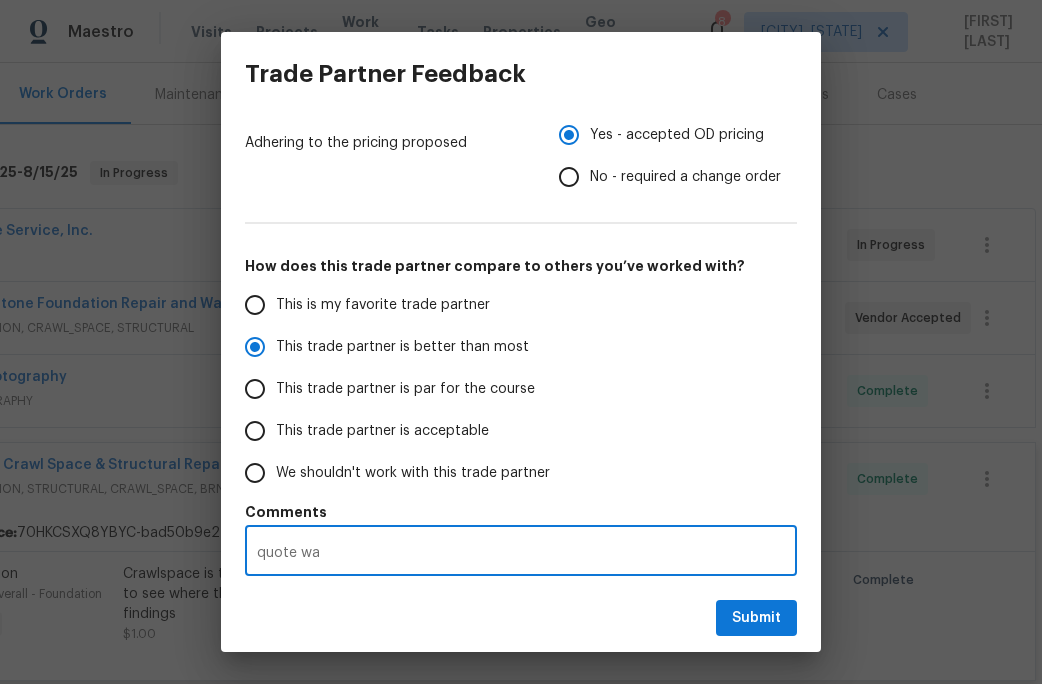 radio on "false" 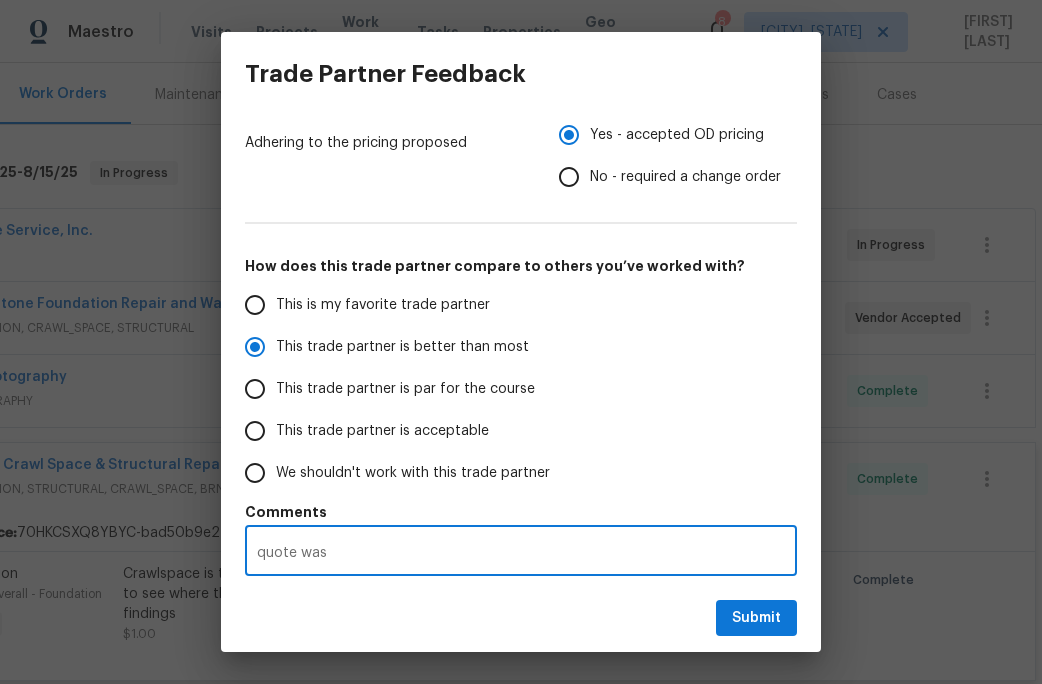 radio on "false" 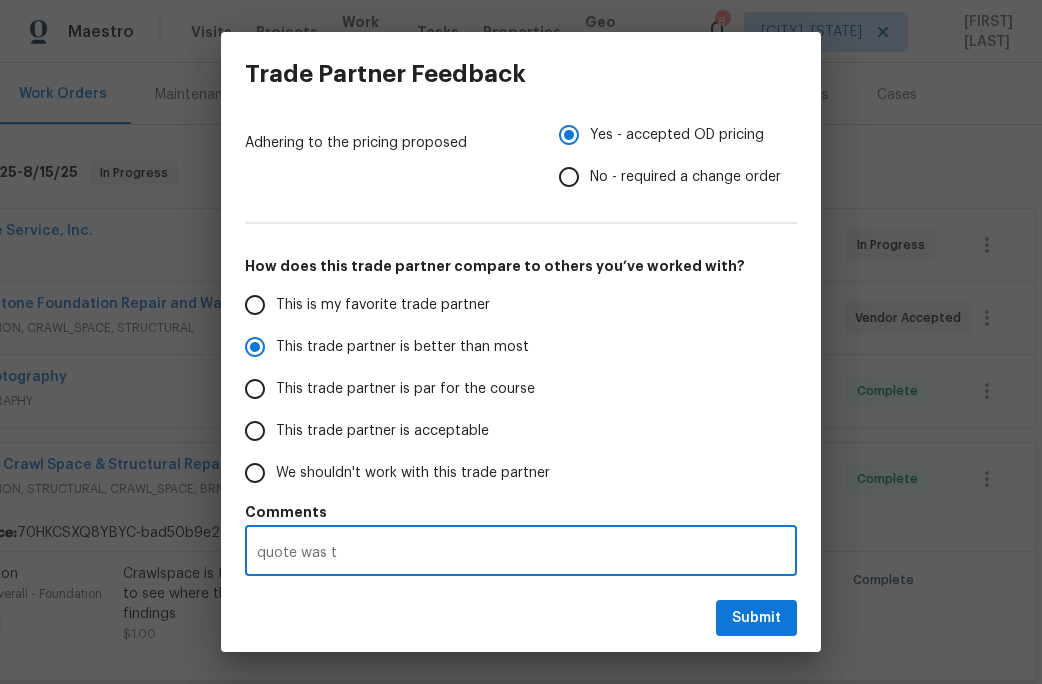 radio on "false" 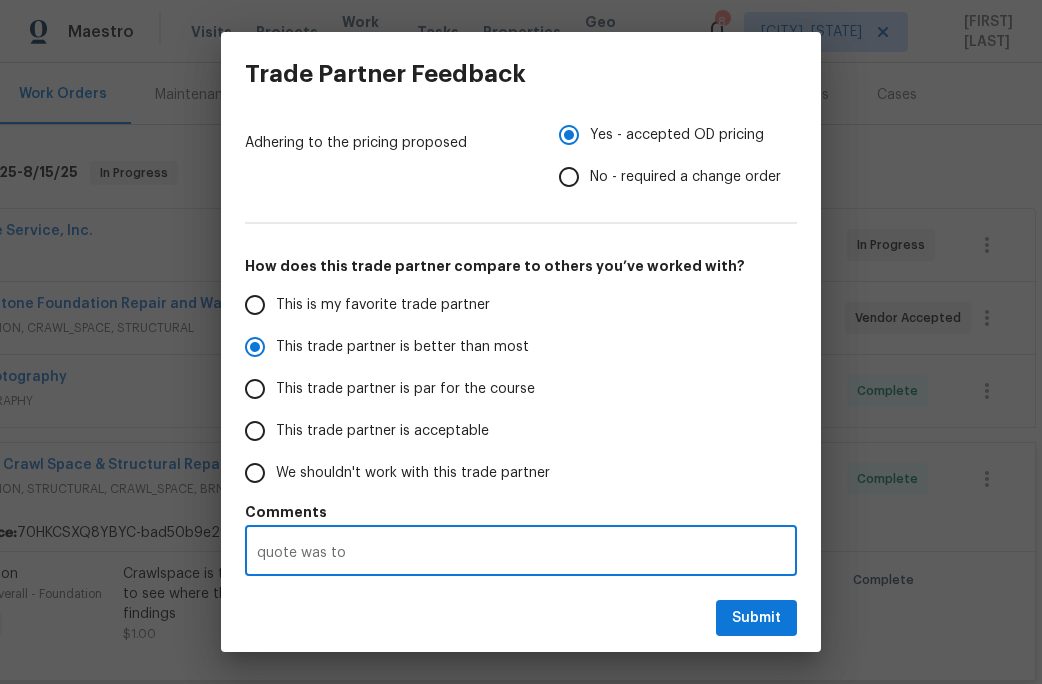 radio on "false" 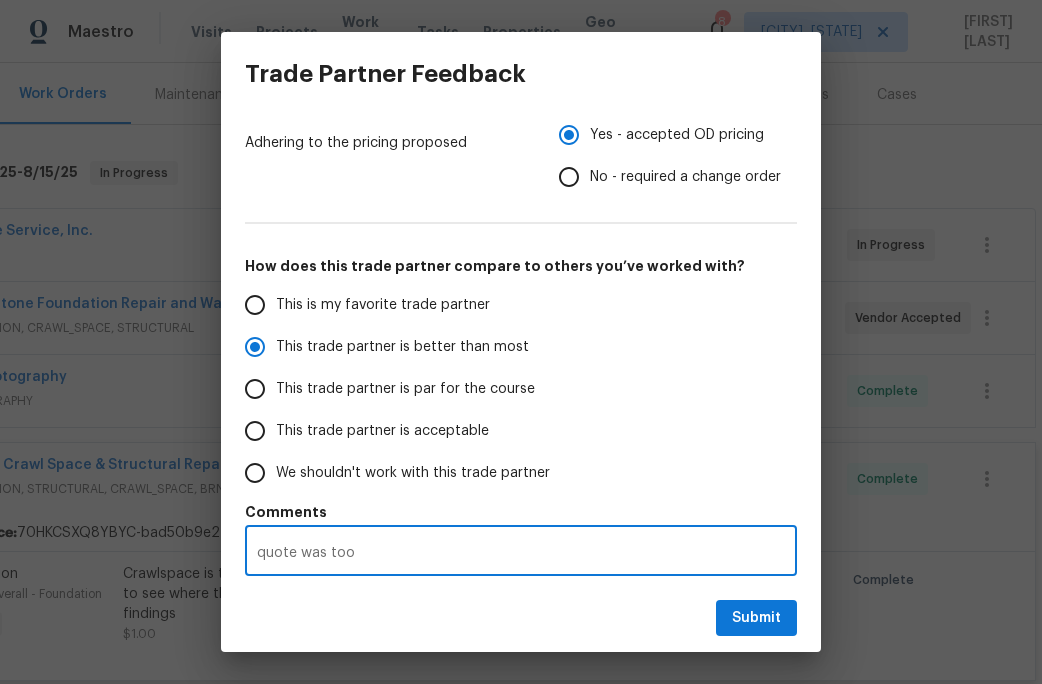 radio on "false" 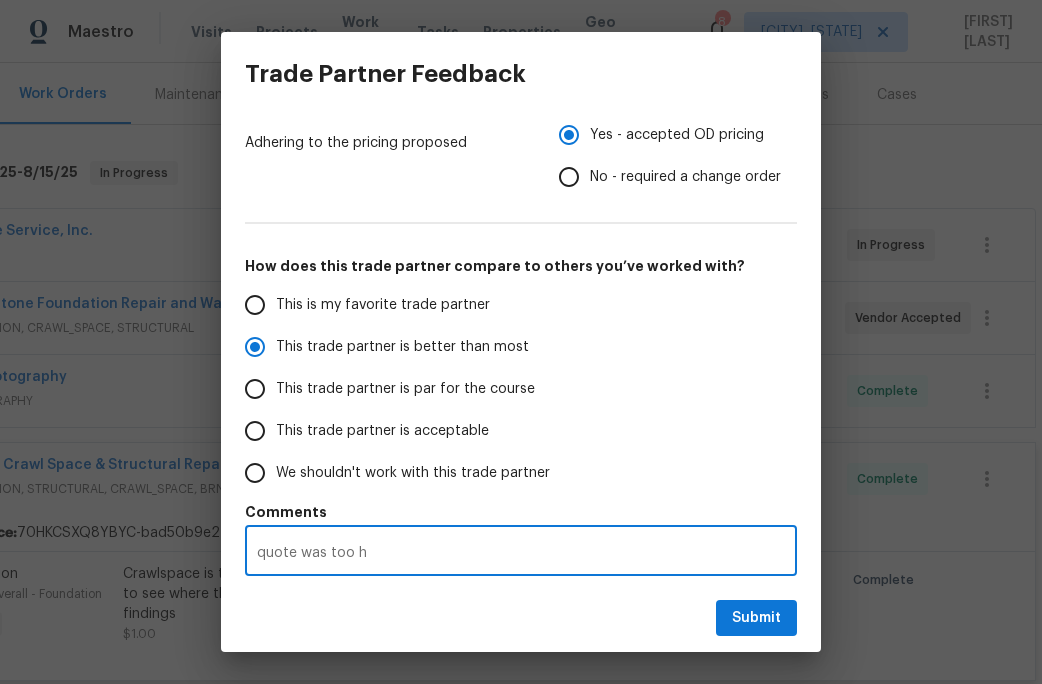 radio on "false" 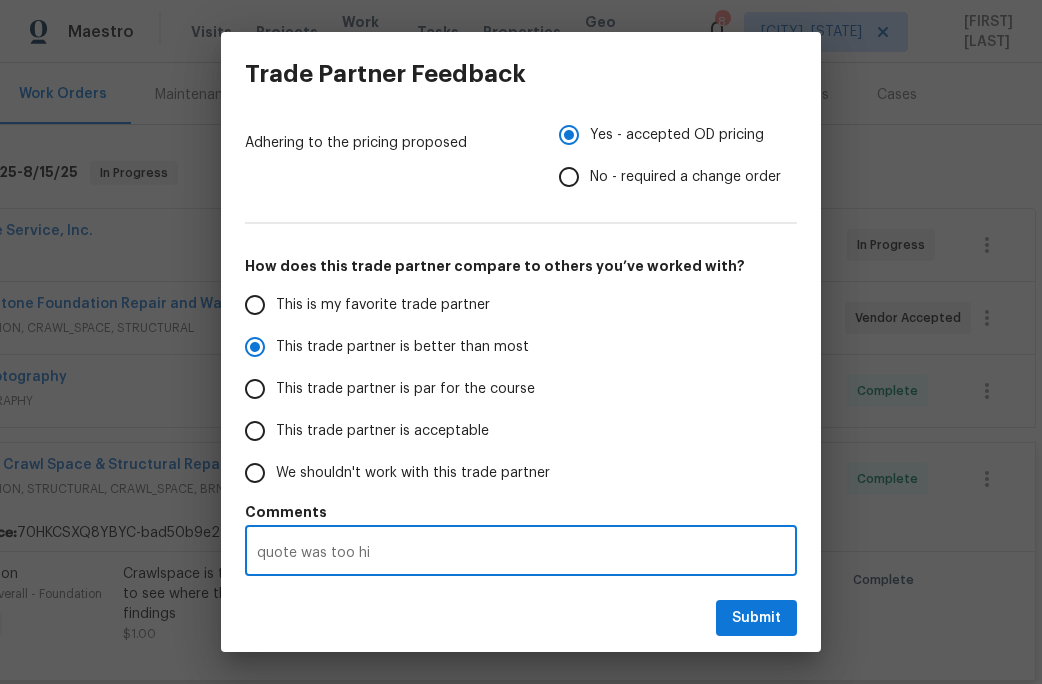 radio on "false" 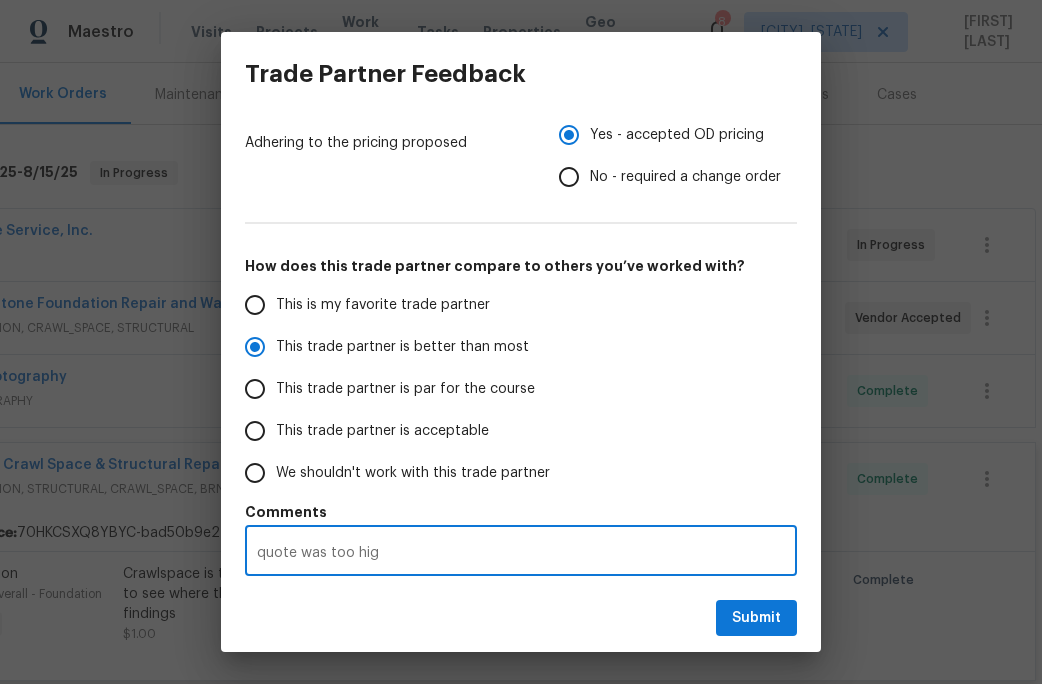 radio on "false" 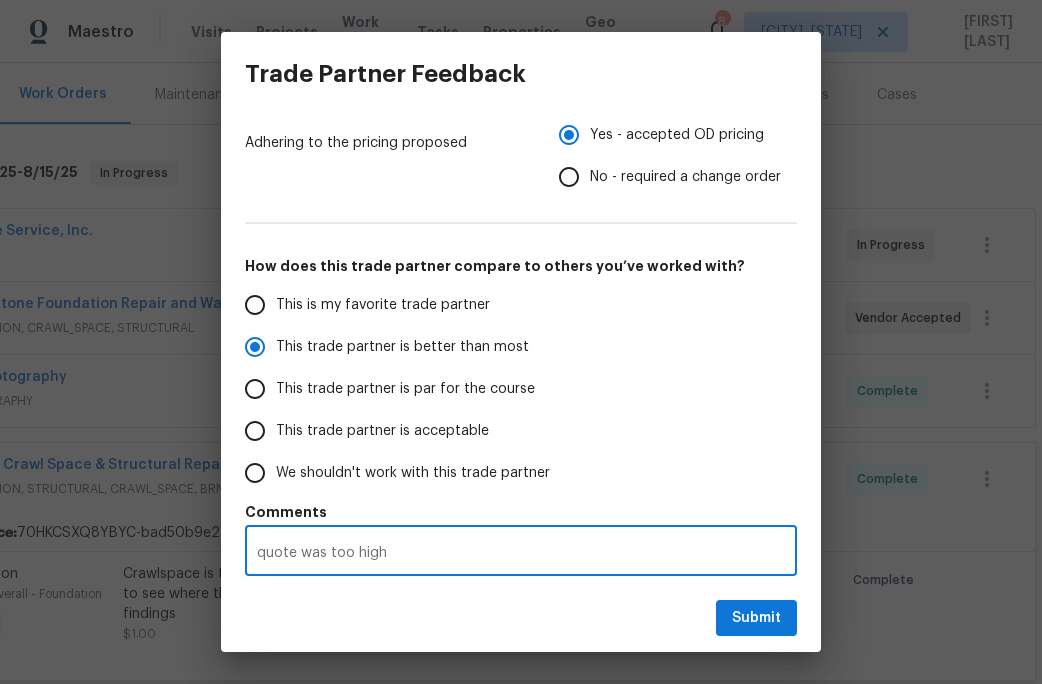 type on "quote was too high" 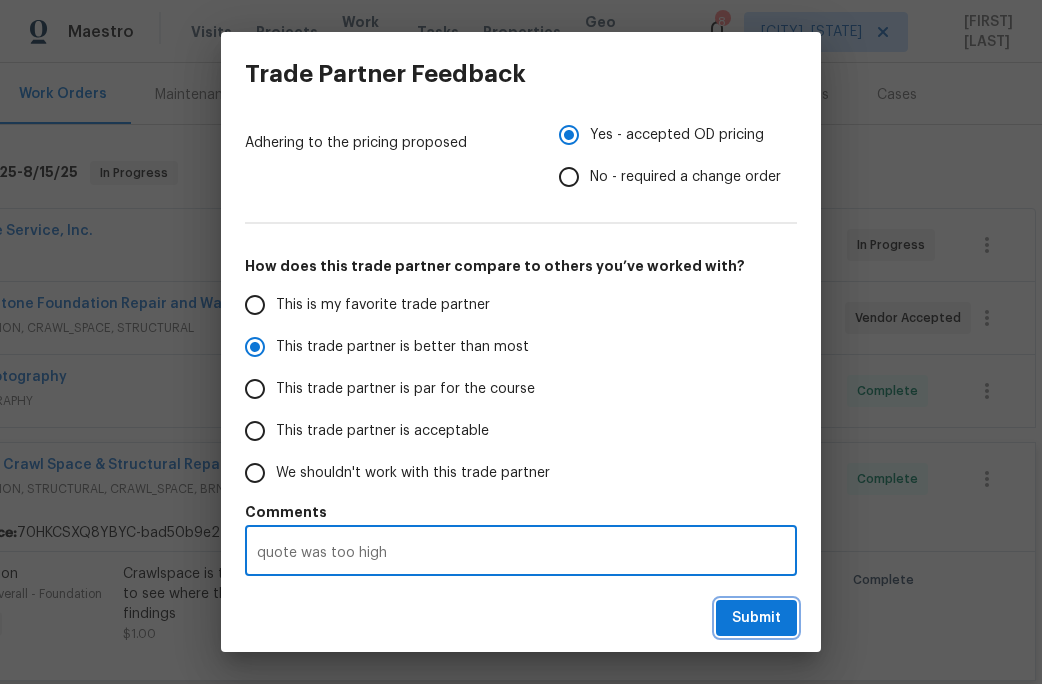 click on "Submit" at bounding box center (756, 618) 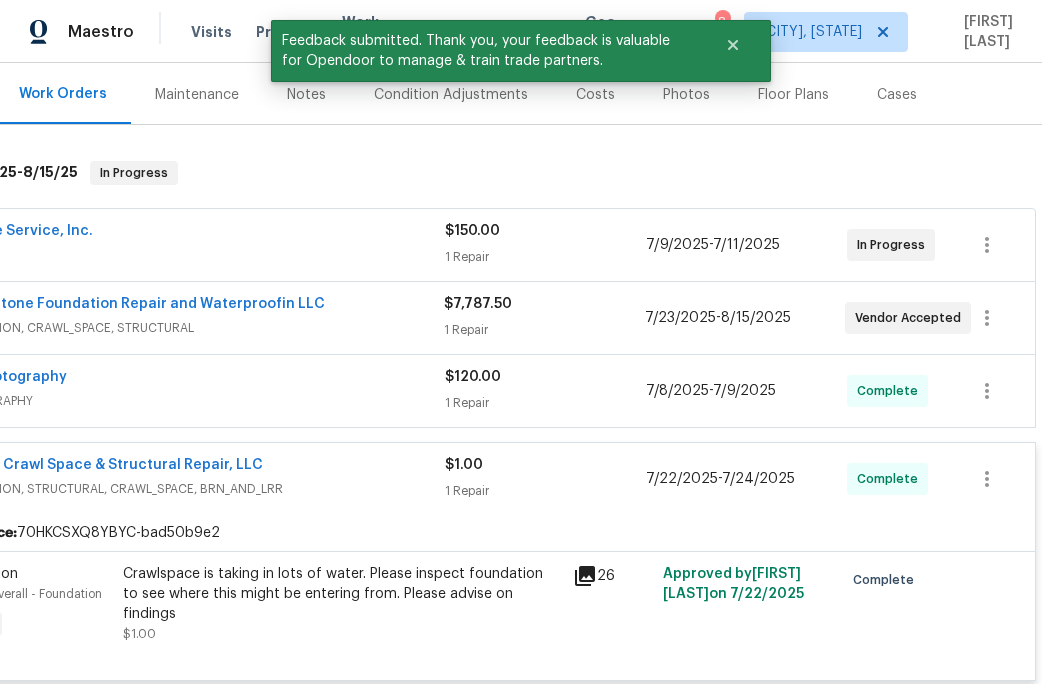 scroll, scrollTop: 254, scrollLeft: 0, axis: vertical 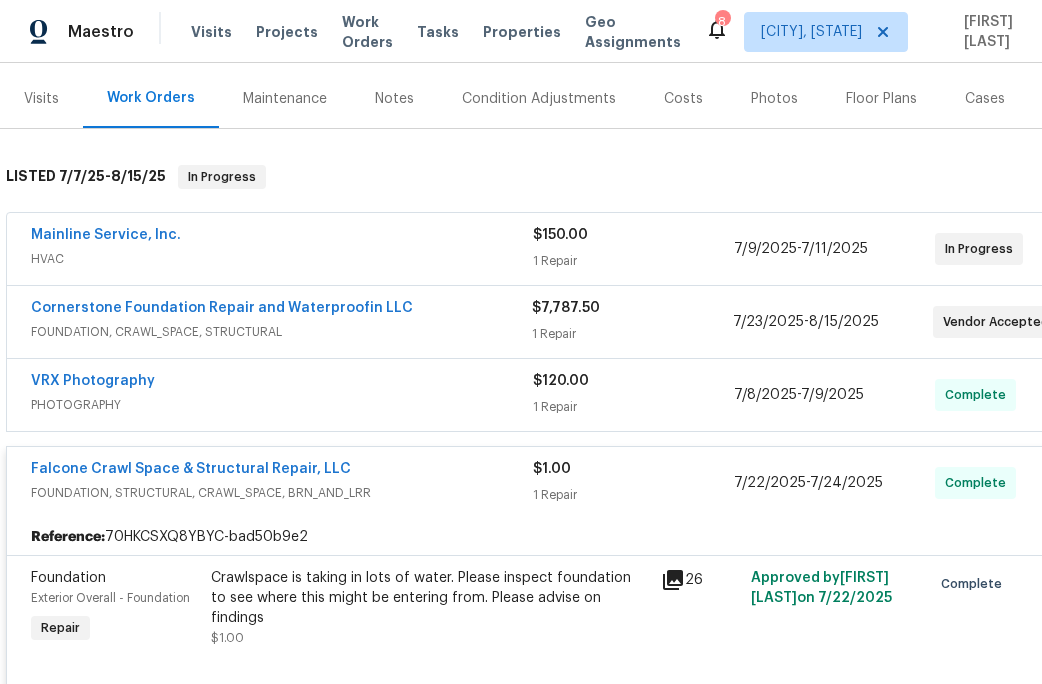 click on "Cornerstone Foundation Repair and Waterproofin LLC" at bounding box center (222, 308) 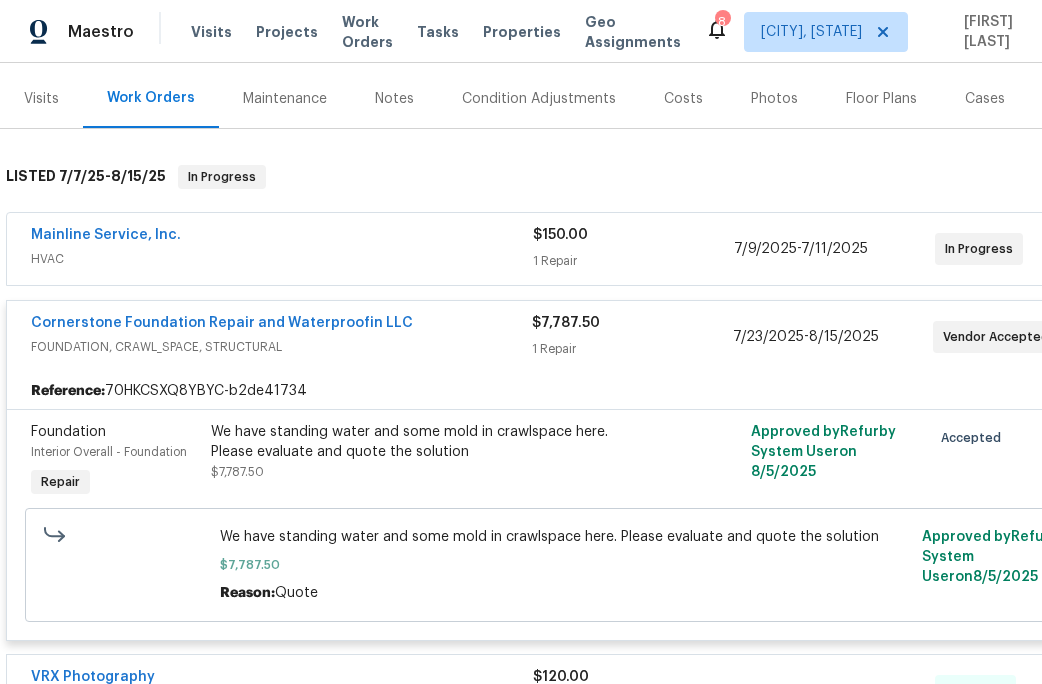 click on "Cornerstone Foundation Repair and Waterproofin LLC FOUNDATION, CRAWL_SPACE, STRUCTURAL $7,787.50 1 Repair 7/23/2025  -  8/15/2025 Vendor Accepted Reference:  70HKCSXQ8YBYC-b2de41734 Foundation Interior Overall - Foundation Repair We have standing water and some mold in crawlspace here. Please evaluate and quote the solution $7,787.50 Approved by  Refurby System User  on   8/5/2025 Accepted We have standing water and some mold in crawlspace here. Please evaluate and quote the solution $7,787.50 Reason:  Quote Approved by  Refurby System User  on  8/5/2025" at bounding box center (565, 470) 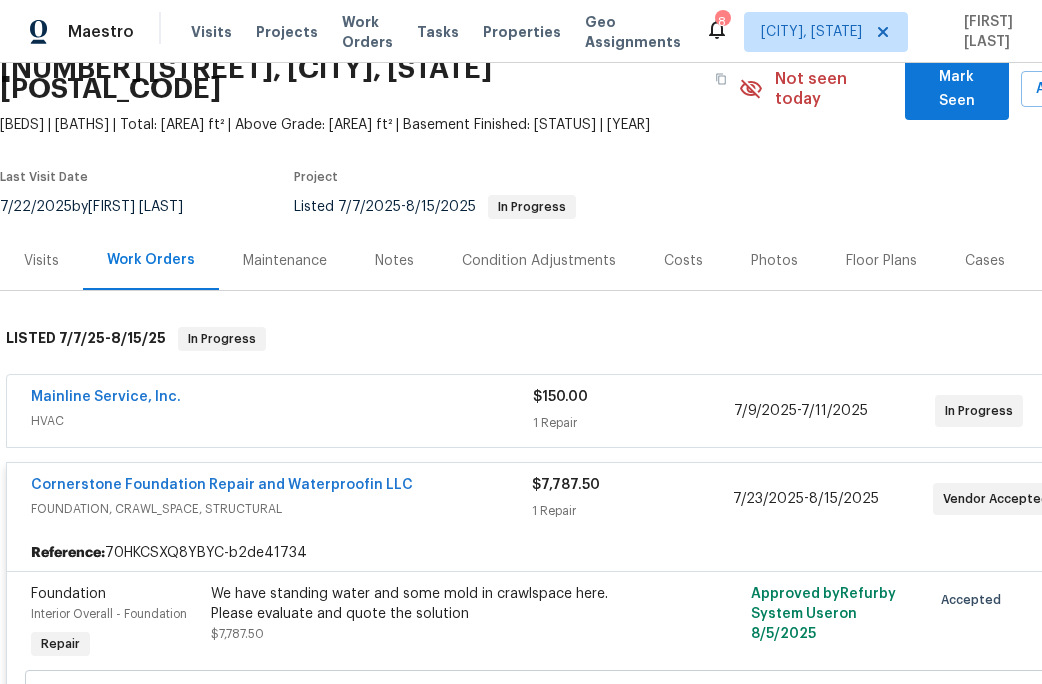 scroll, scrollTop: 0, scrollLeft: 0, axis: both 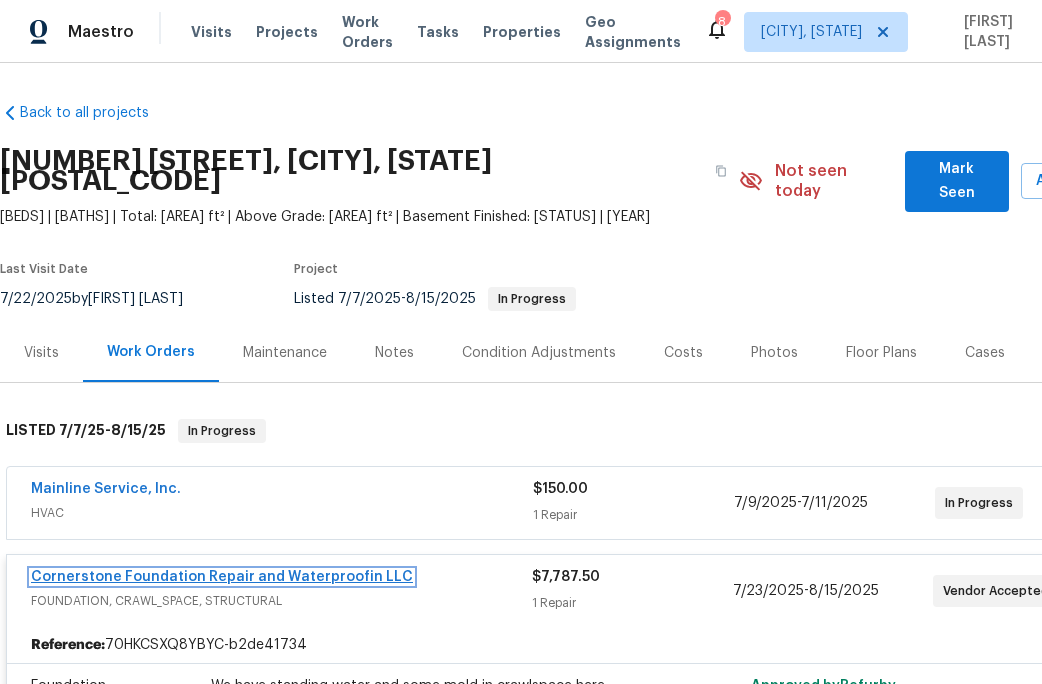 click on "Cornerstone Foundation Repair and Waterproofin LLC" at bounding box center (222, 577) 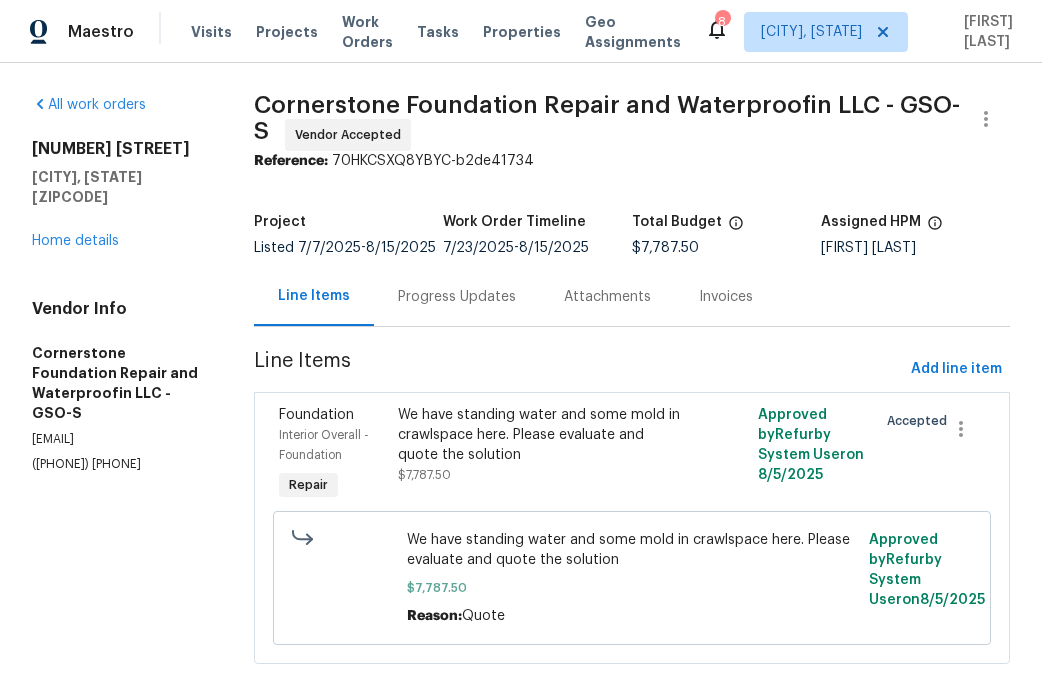 click on "Progress Updates" at bounding box center [457, 297] 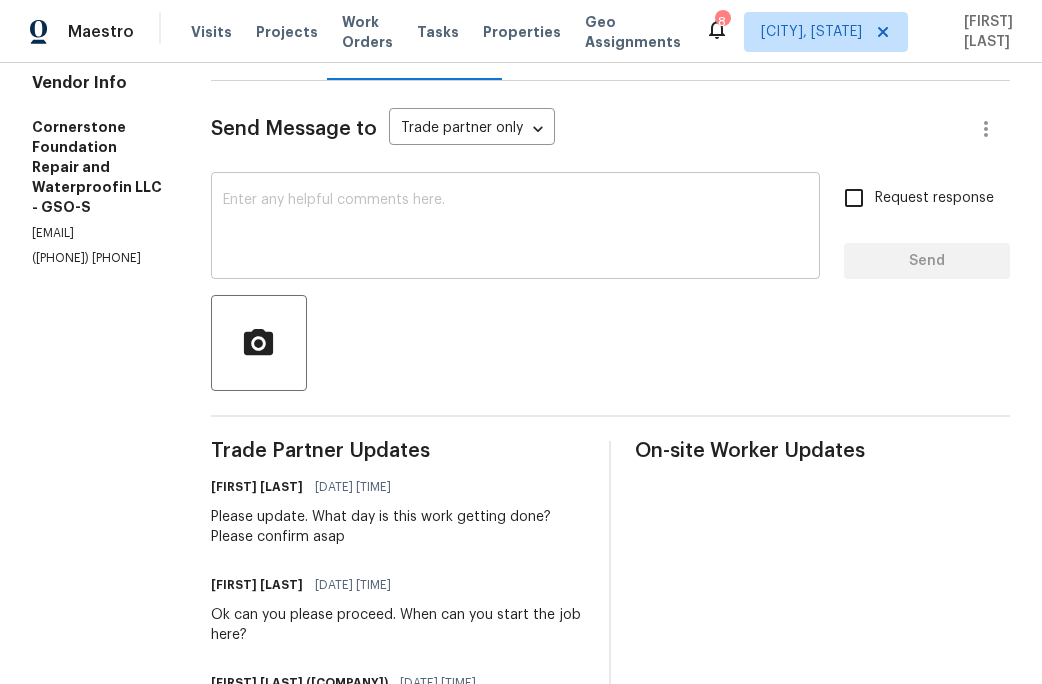scroll, scrollTop: 0, scrollLeft: 0, axis: both 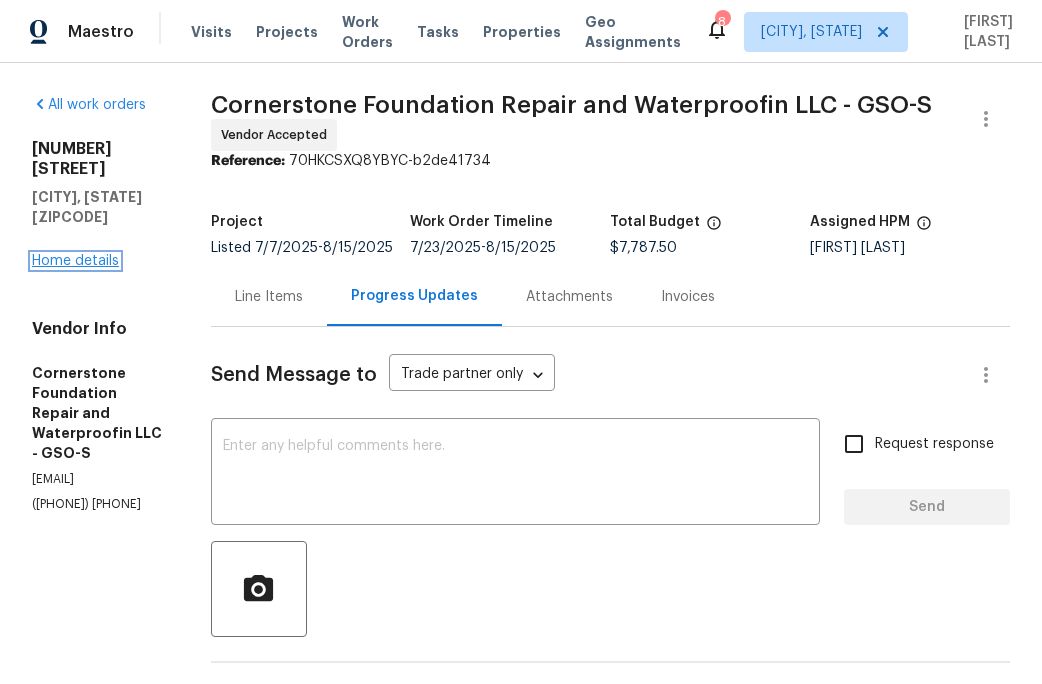 click on "Home details" at bounding box center [75, 261] 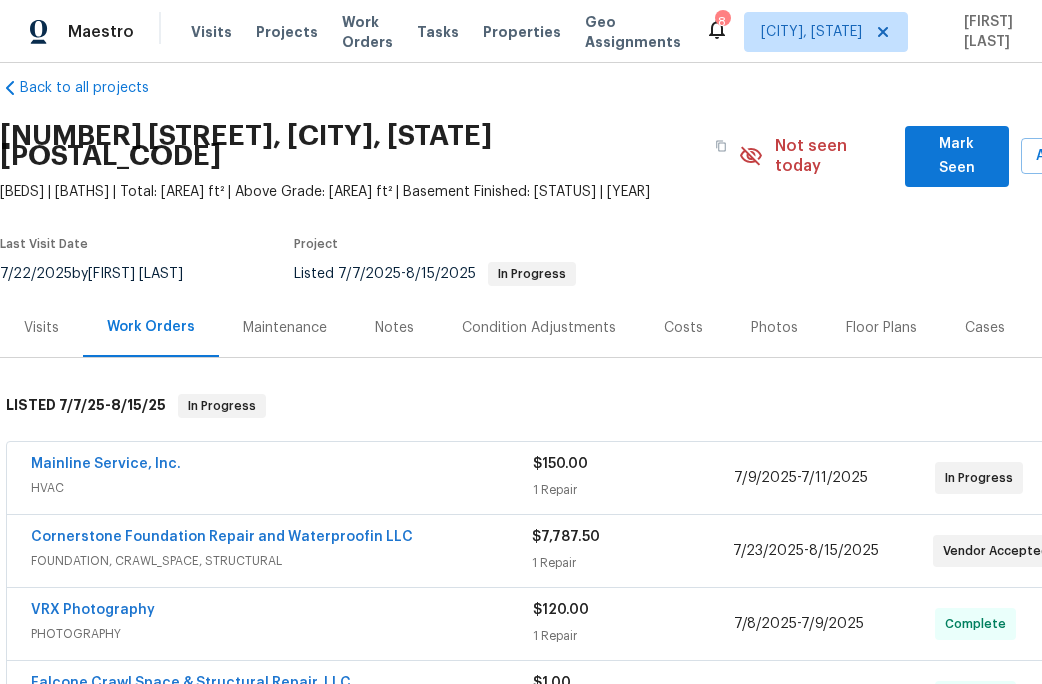 scroll, scrollTop: 0, scrollLeft: 0, axis: both 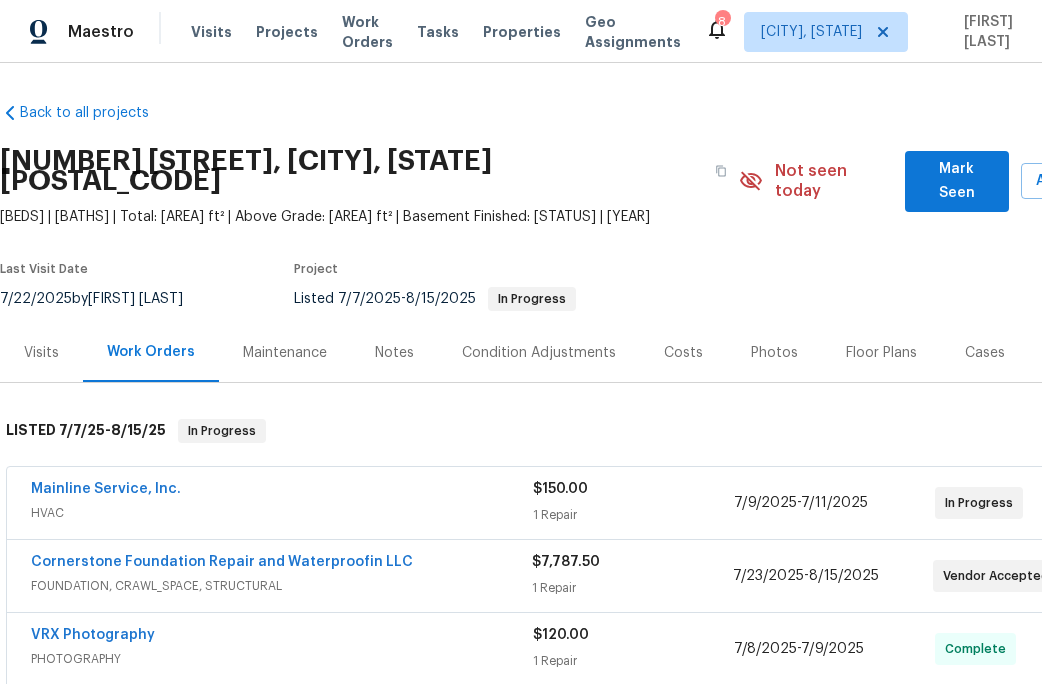click on "806 Larkwood Dr, Greensboro, NC 27410 3 Beds | 2 Baths | Total: 1688 ft² | Above Grade: 1688 ft² | Basement Finished: N/A | 1959 Not seen today Mark Seen Actions" at bounding box center (565, 181) 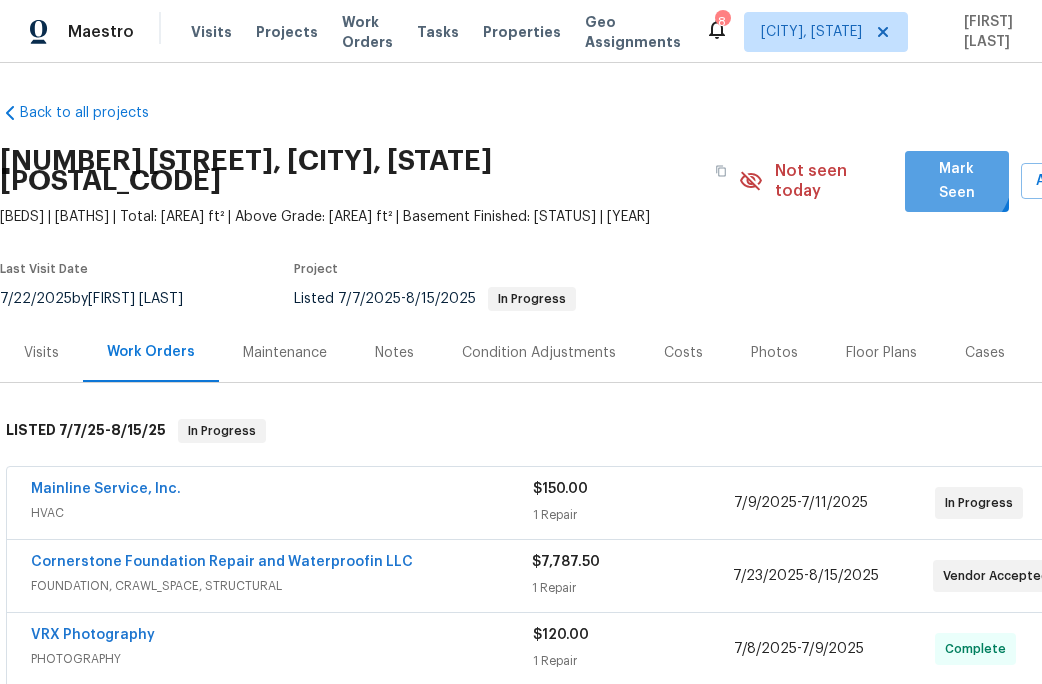 click on "Mark Seen" at bounding box center [957, 181] 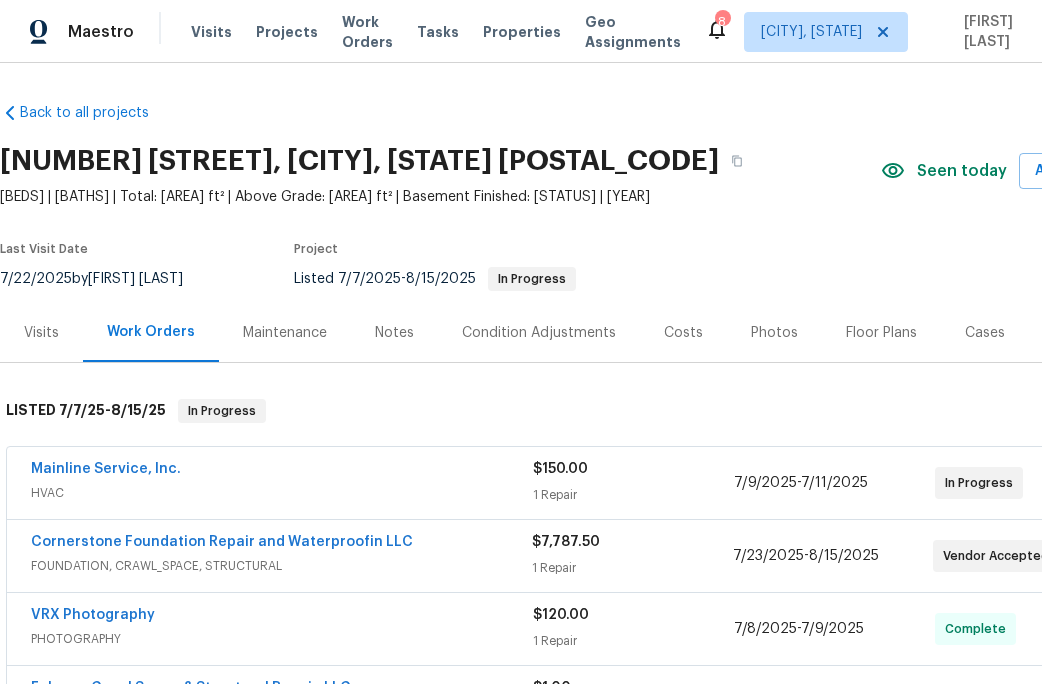 click on "Notes" at bounding box center (394, 333) 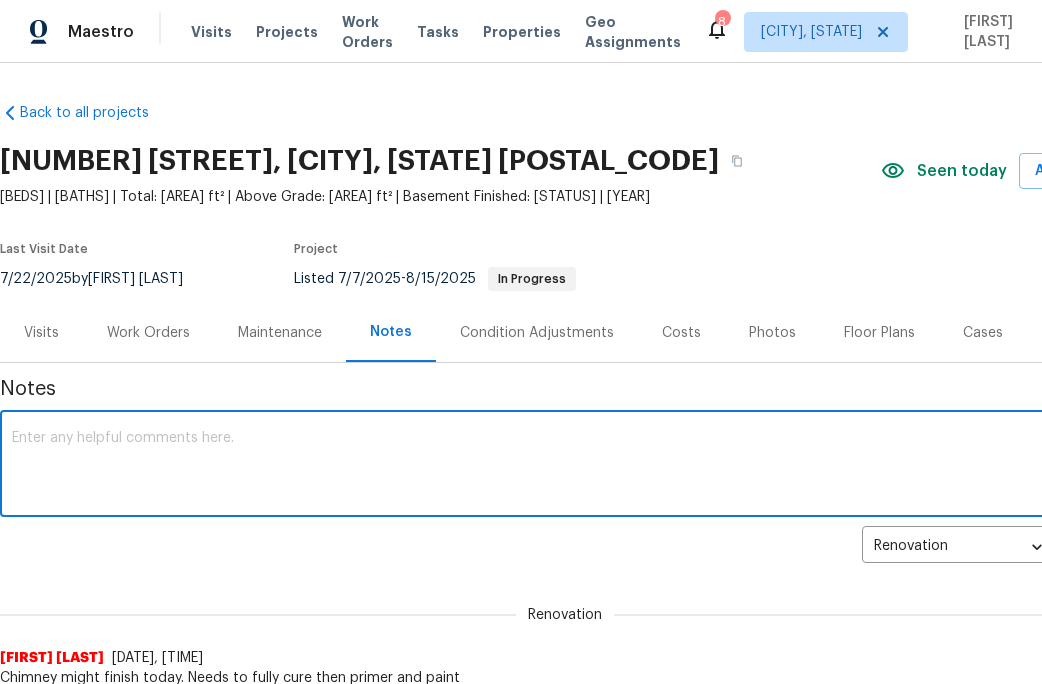 click at bounding box center [565, 466] 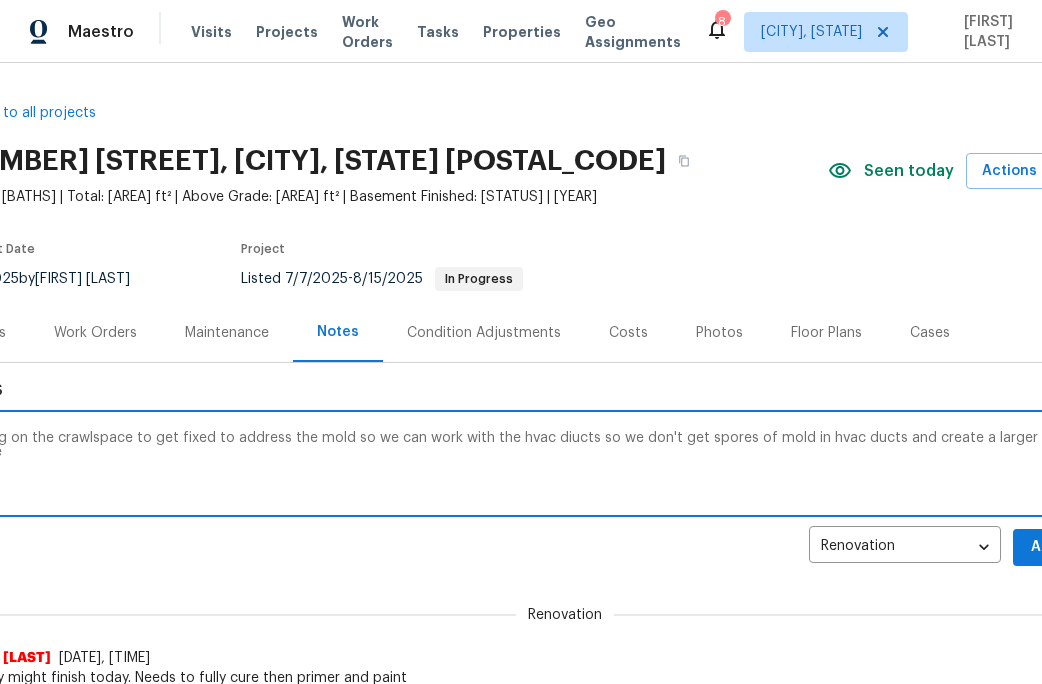 scroll, scrollTop: 0, scrollLeft: 65, axis: horizontal 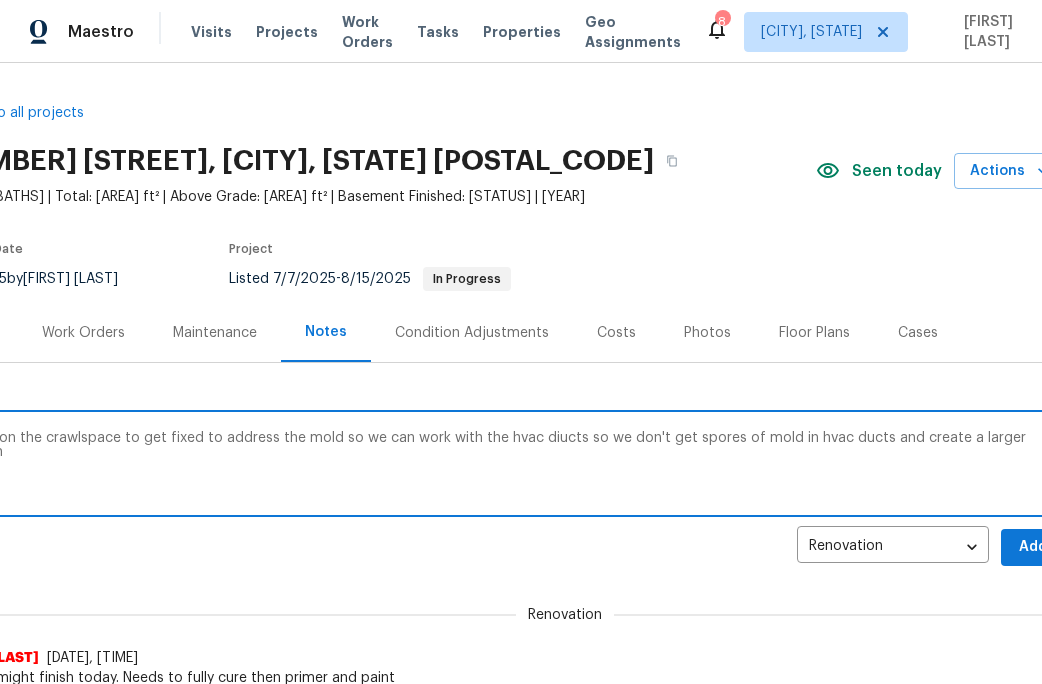 type on "waiting on the crawlspace to get fixed to address the mold so we can work with the hvac diucts so we don't get spores of mold in hvac ducts and create a larger problem" 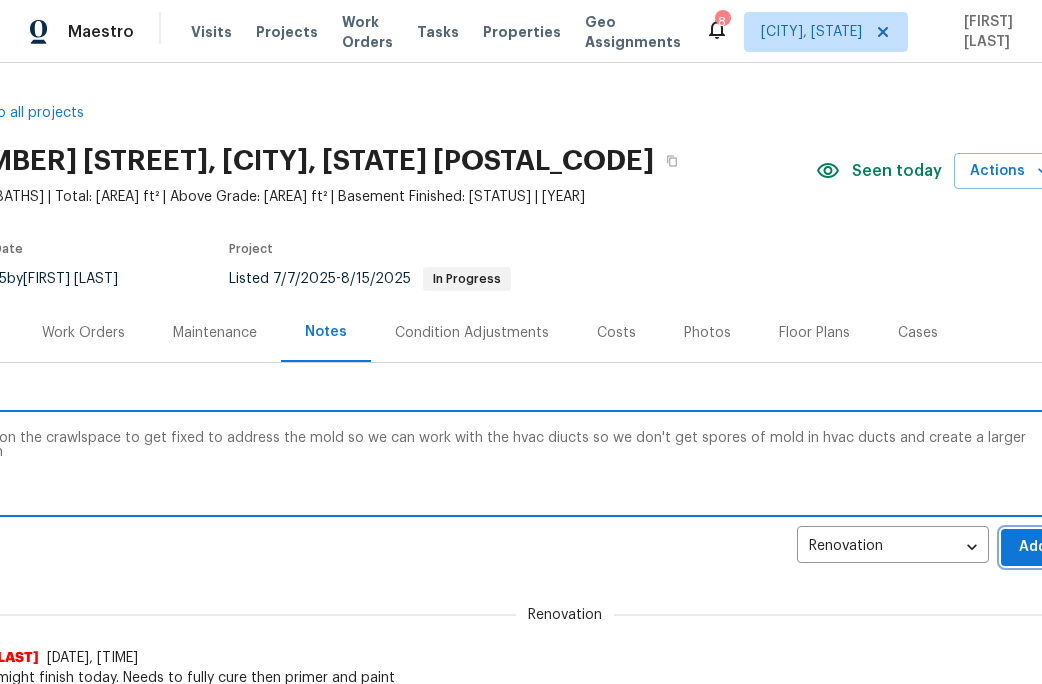click on "Add" at bounding box center (1033, 547) 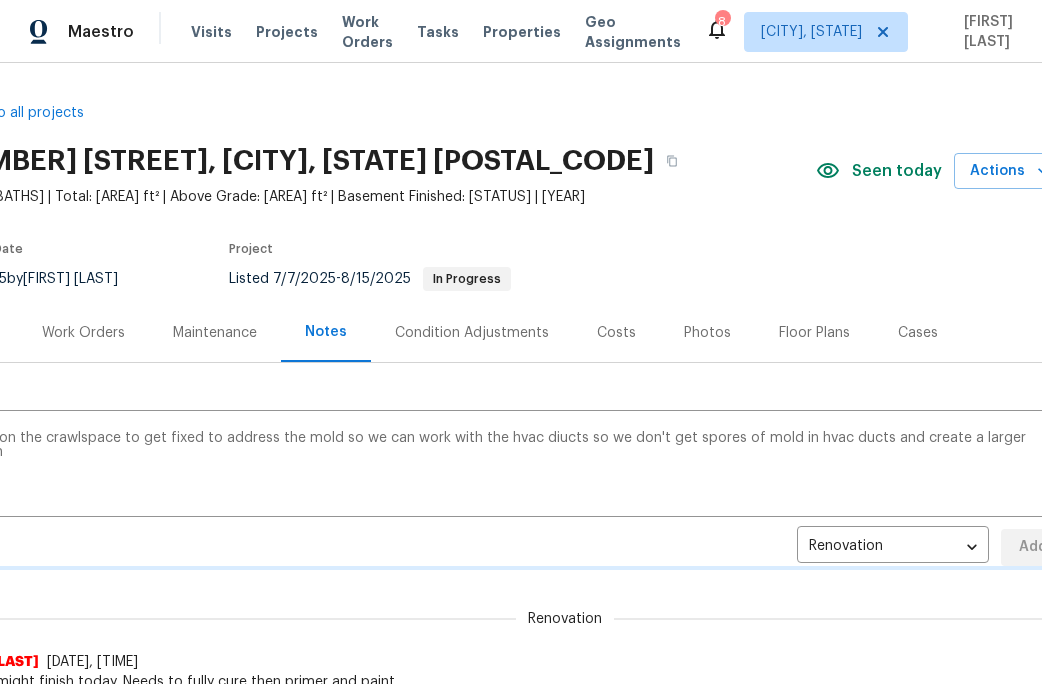 type 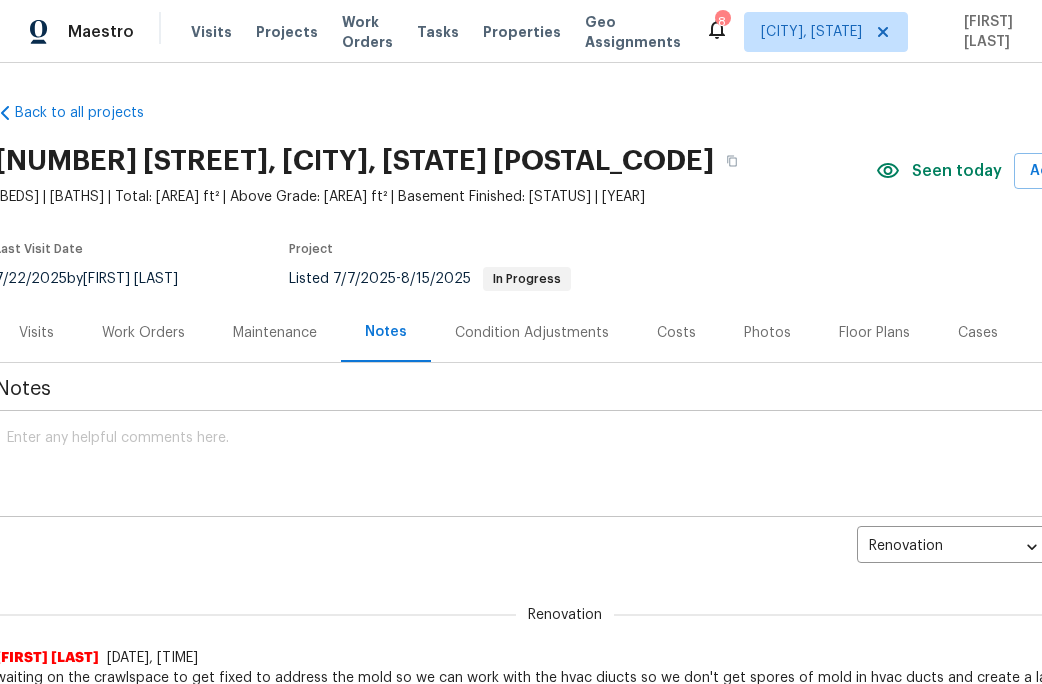 scroll, scrollTop: 0, scrollLeft: 0, axis: both 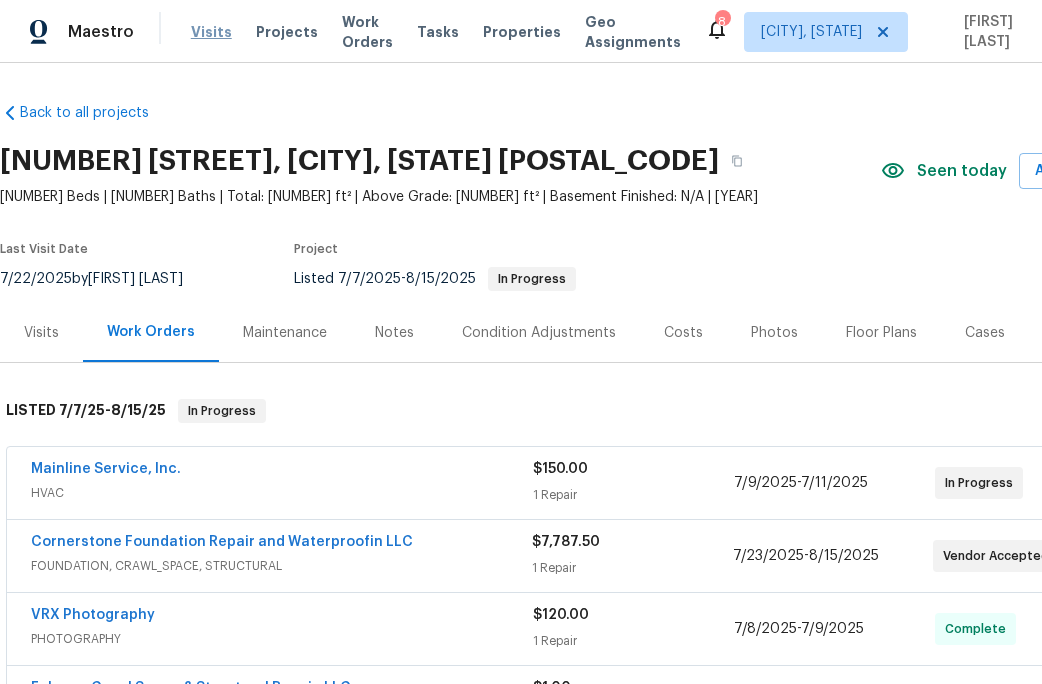 click on "Visits" at bounding box center (211, 32) 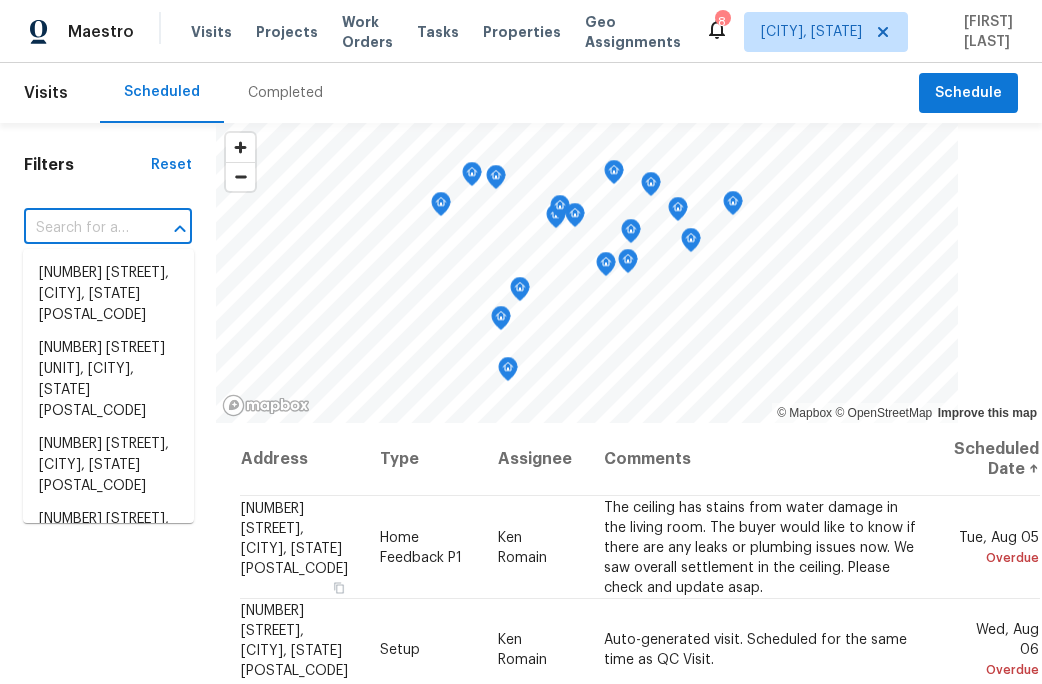 click at bounding box center (80, 228) 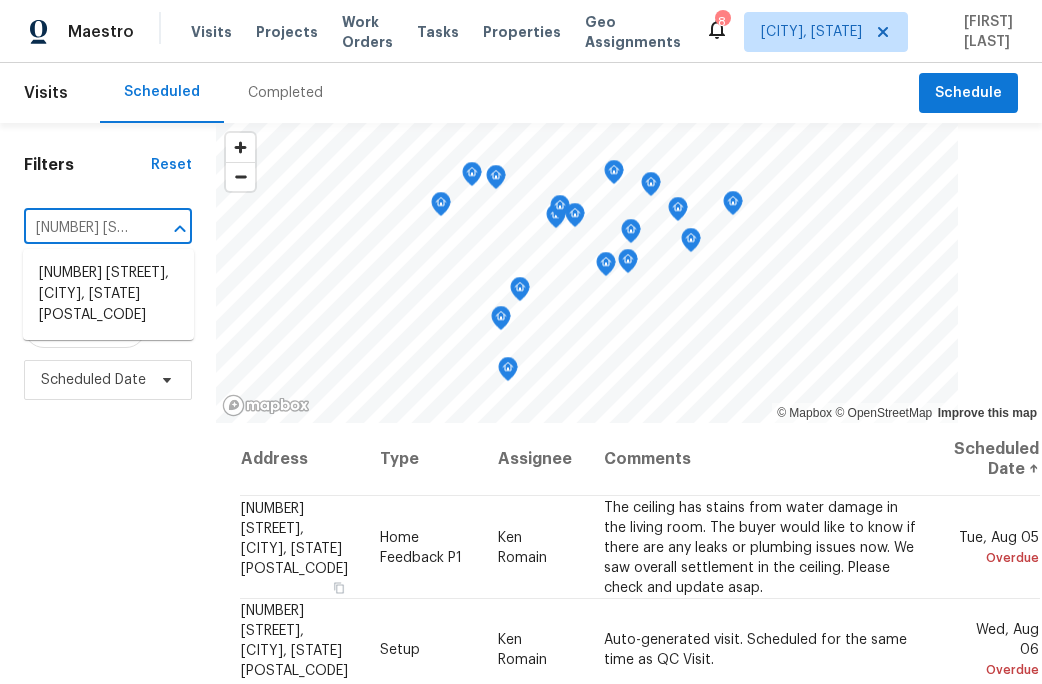 type on "[NUMBER] [STREET]" 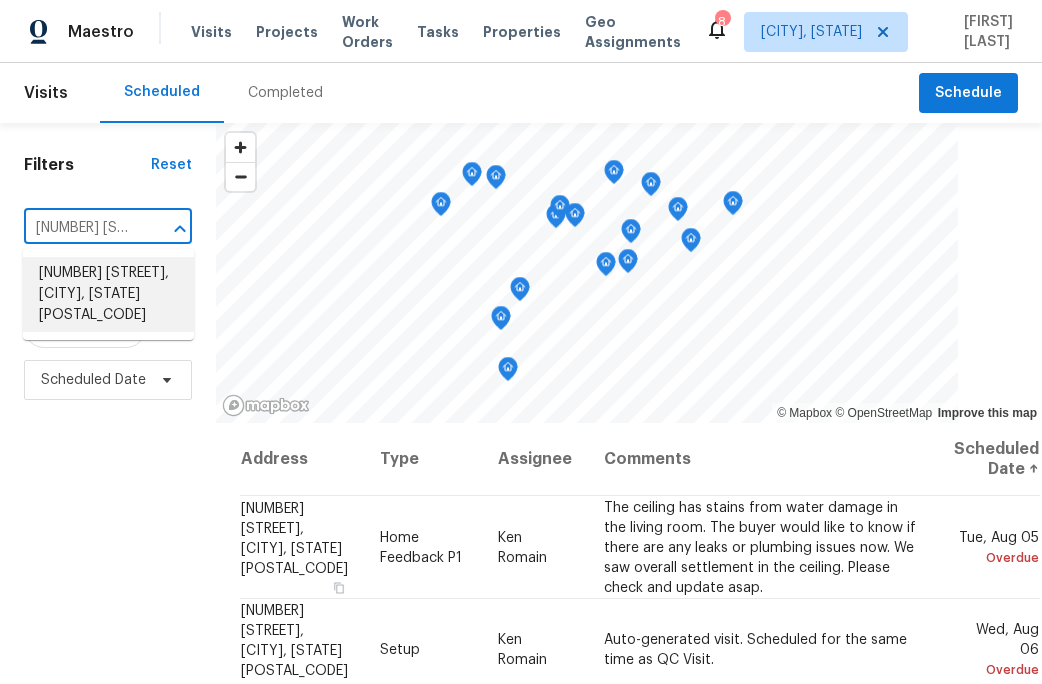 click on "[NUMBER] [STREET], [CITY], [STATE] [POSTAL_CODE]" at bounding box center [108, 294] 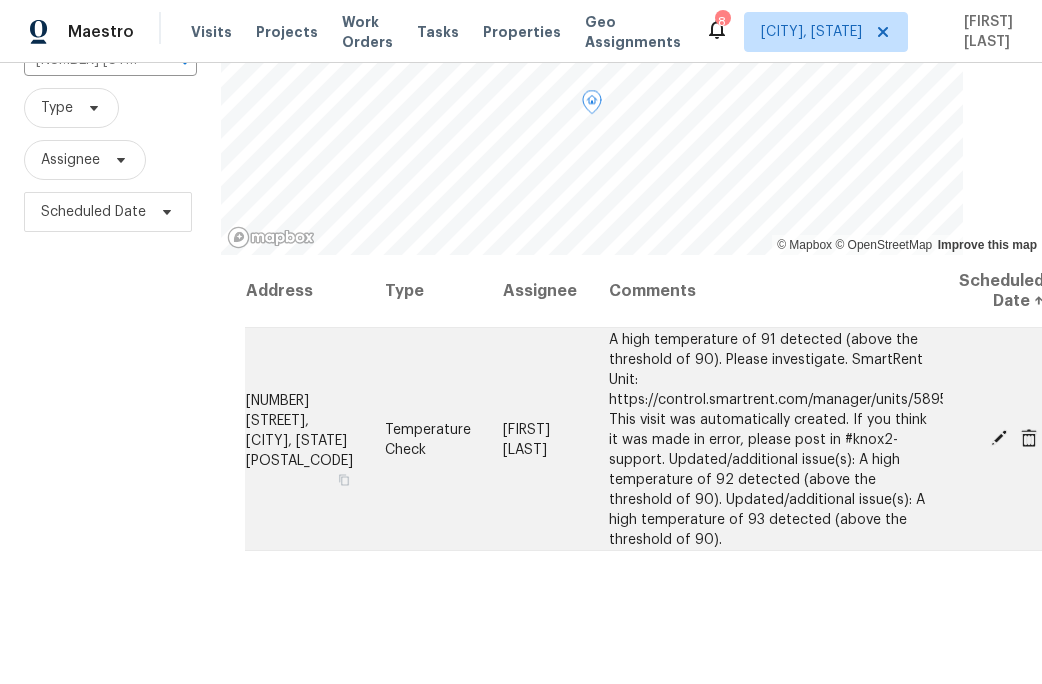 scroll, scrollTop: 203, scrollLeft: 0, axis: vertical 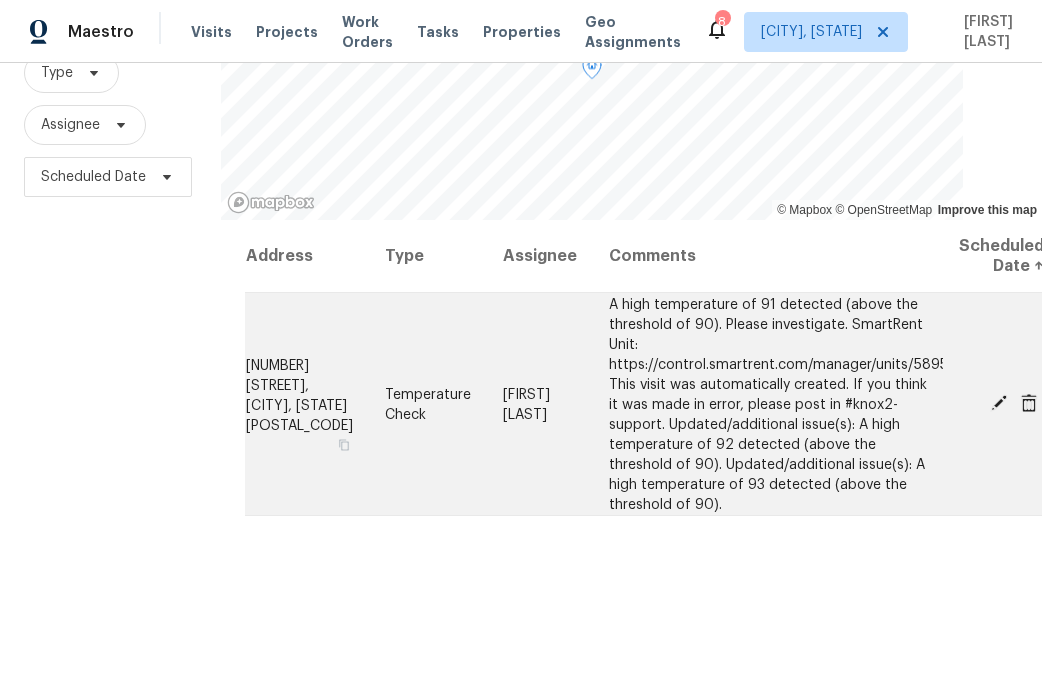 click 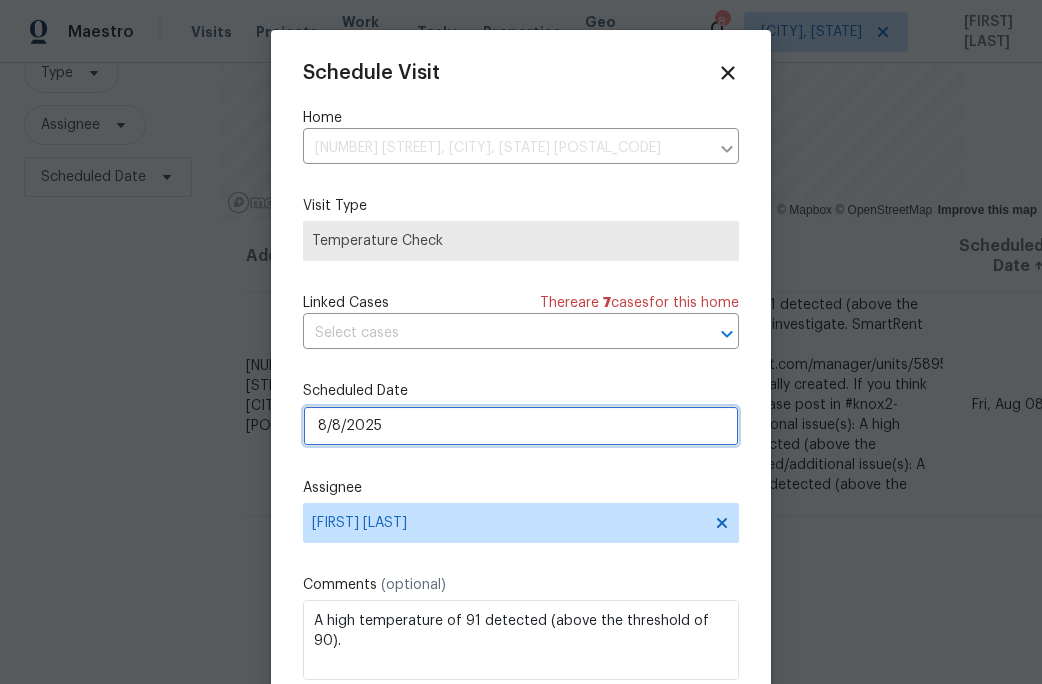 click on "8/8/2025" at bounding box center [521, 426] 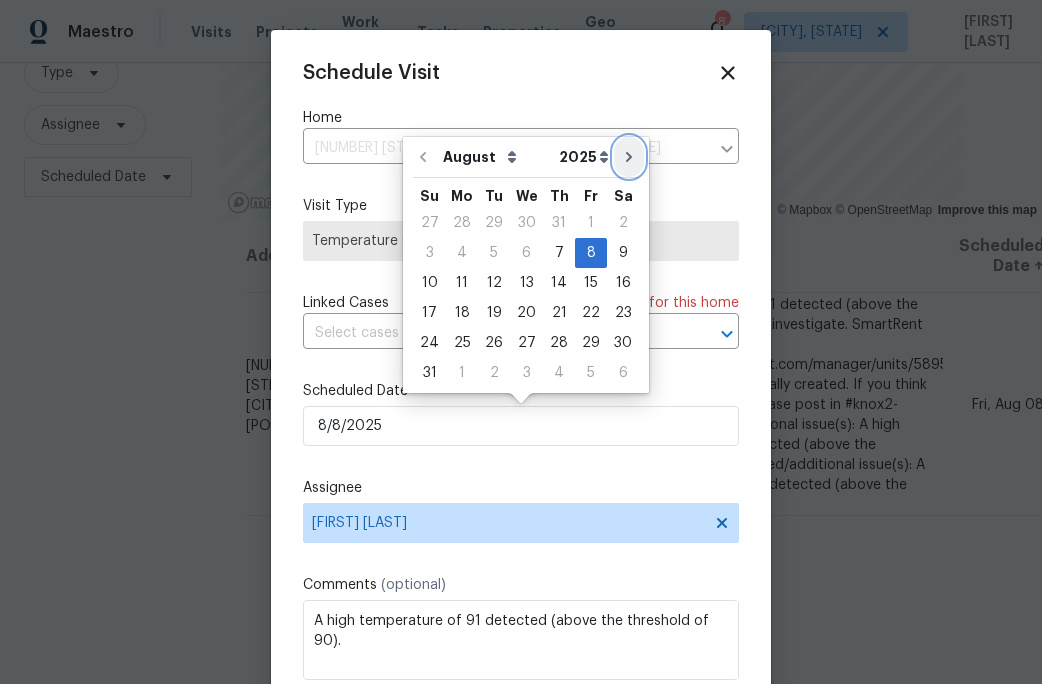 click 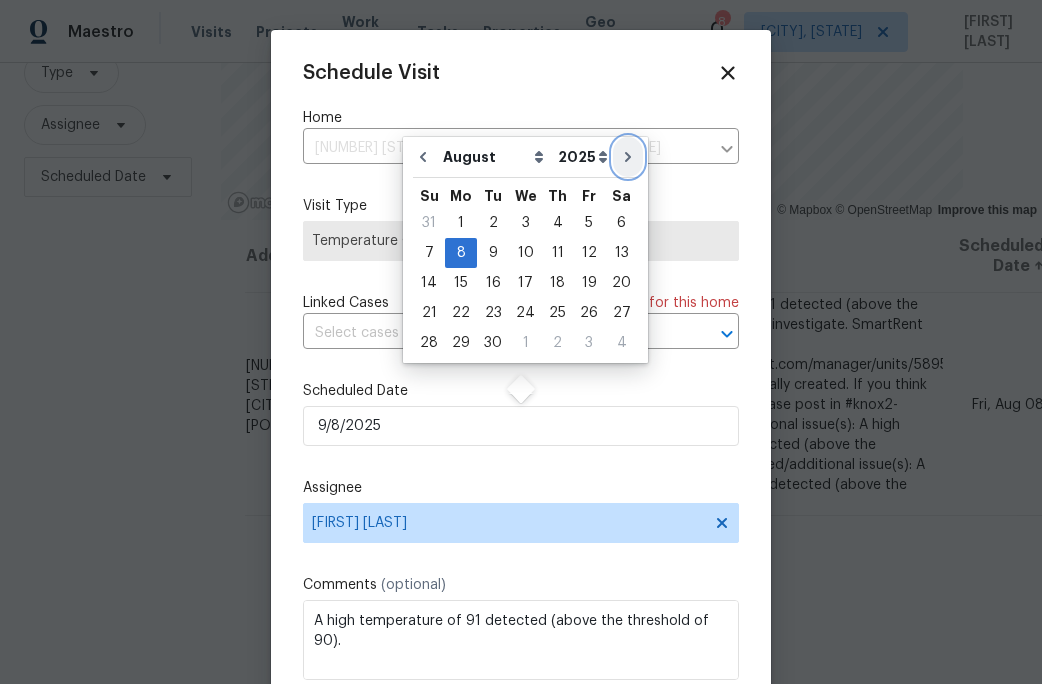 type on "9/8/2025" 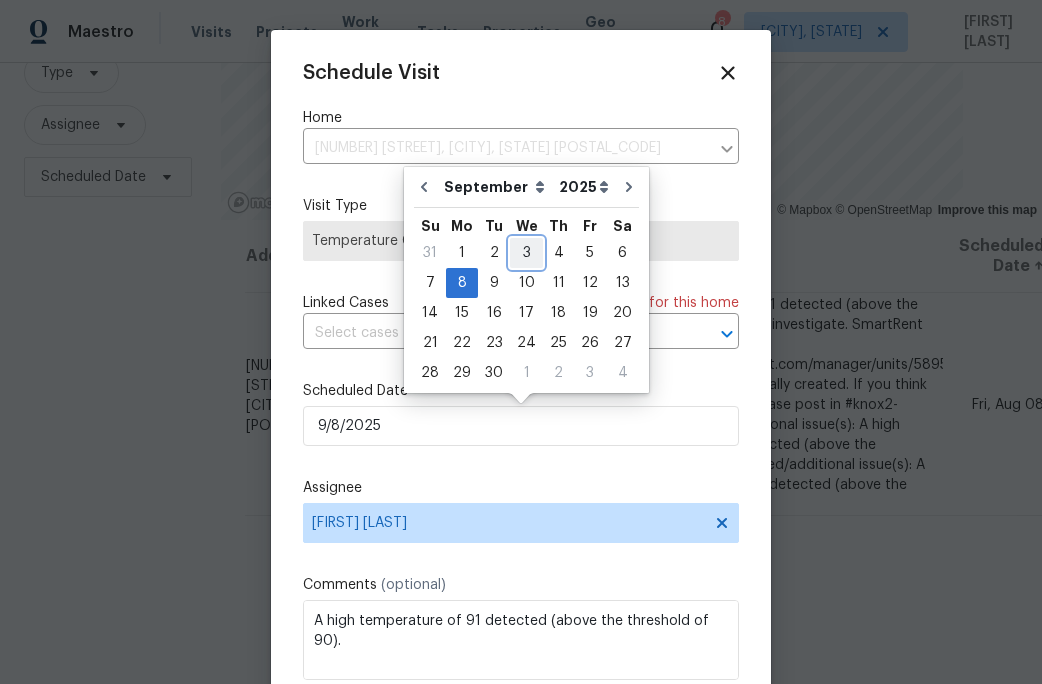 click on "3" at bounding box center (526, 253) 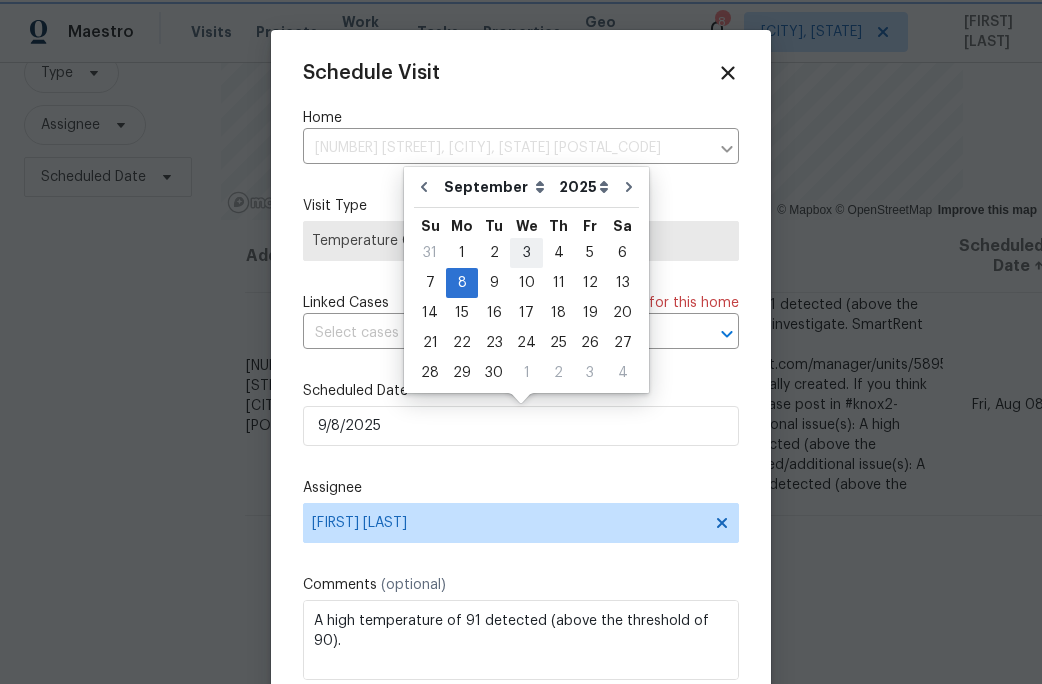 type on "9/3/2025" 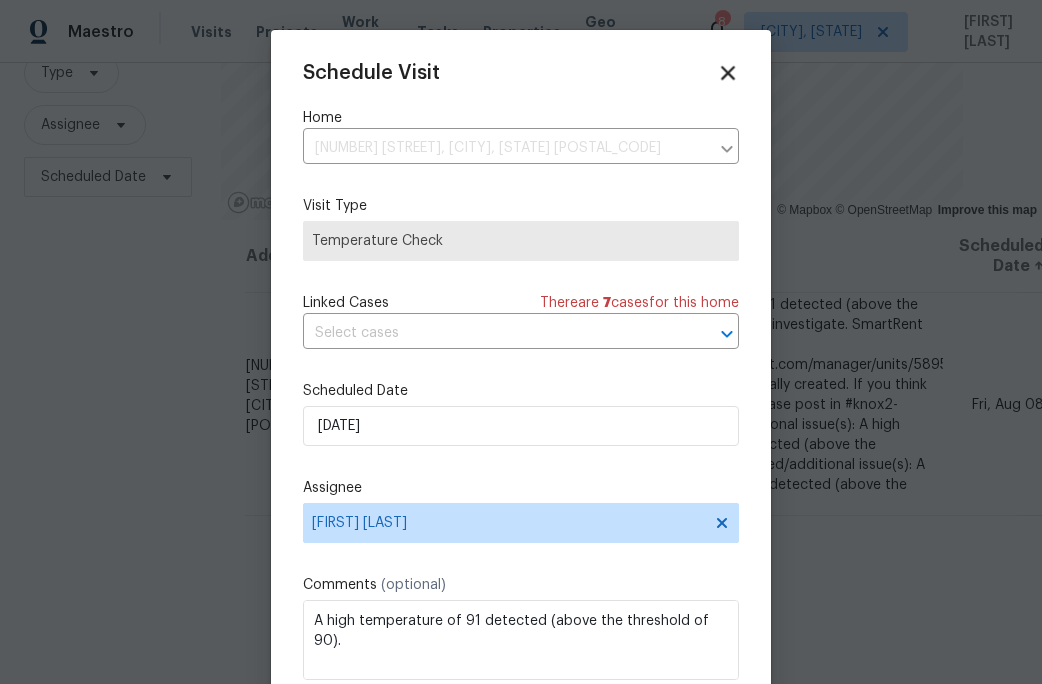 click 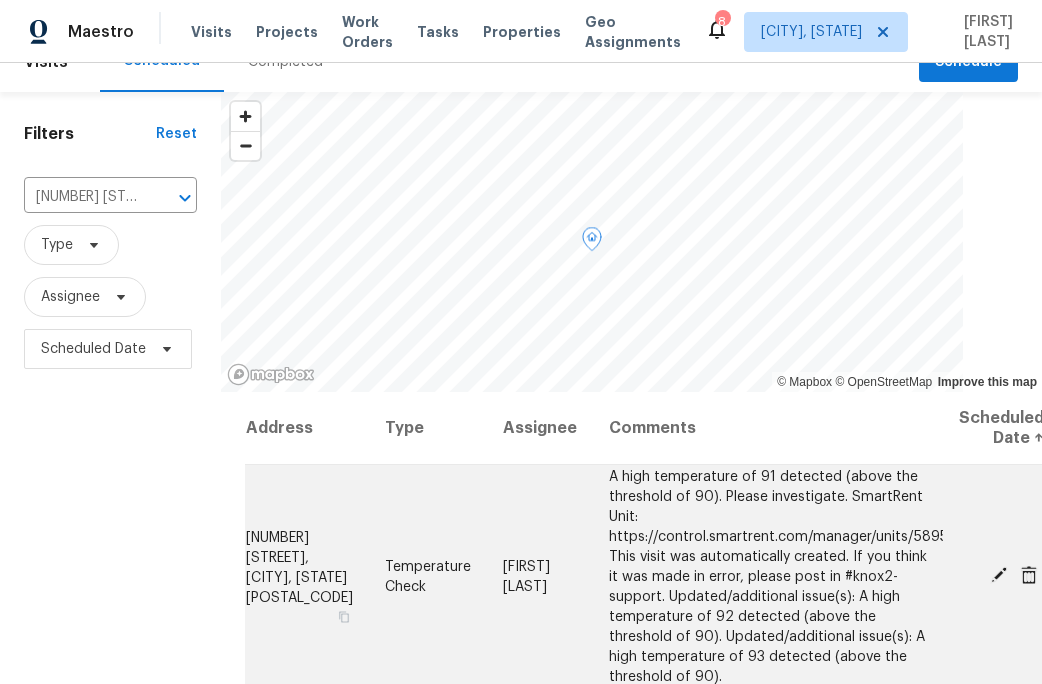 scroll, scrollTop: 0, scrollLeft: 0, axis: both 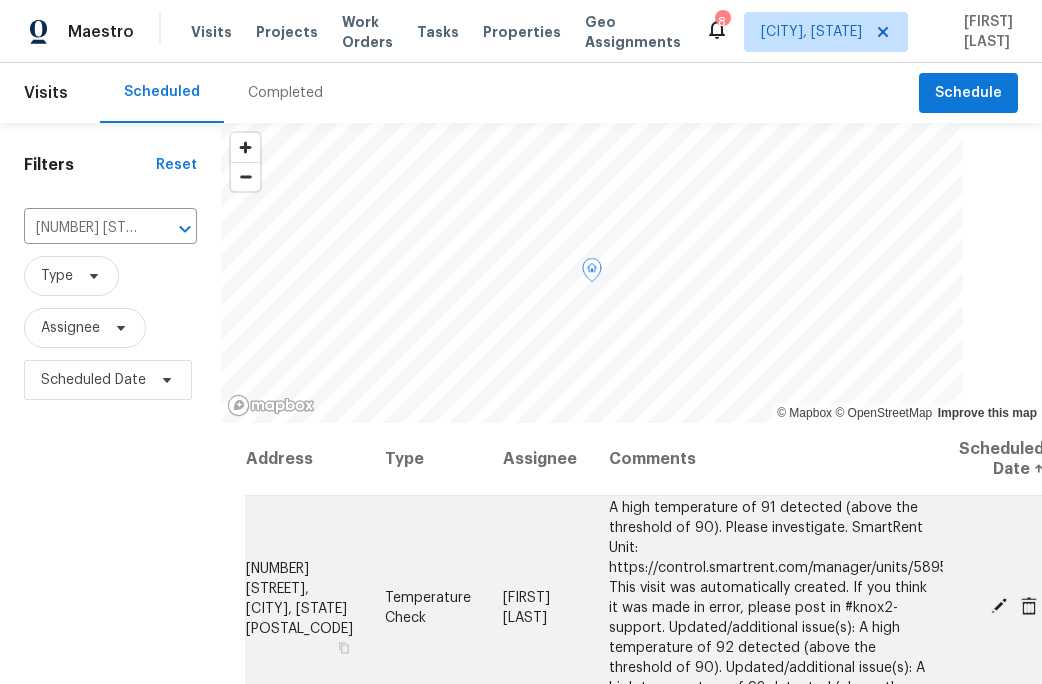 click on "A high temperature of 91 detected (above the threshold of 90).
Please investigate.
SmartRent Unit: https://control.smartrent.com/manager/units/5895573/overview
This visit was automatically created. If you think it was made in error, please post in #knox2-support.
Updated/additional issue(s):
A high temperature of 92 detected (above the threshold of 90).
Updated/additional issue(s):
A high temperature of 93 detected (above the threshold of 90)." at bounding box center [822, 607] 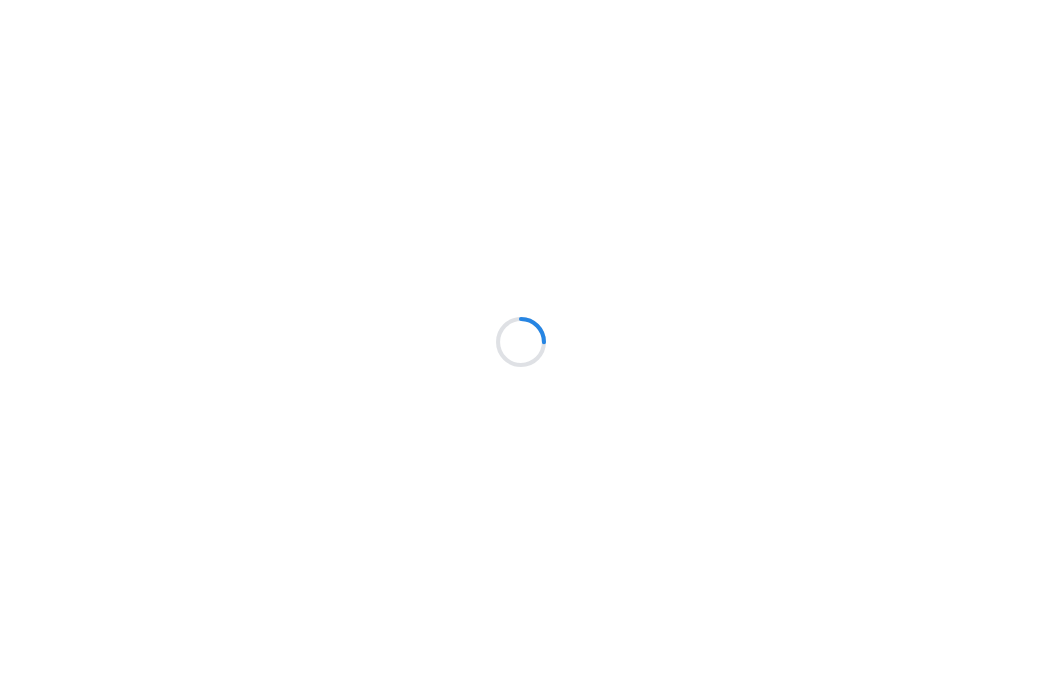 scroll, scrollTop: 0, scrollLeft: 0, axis: both 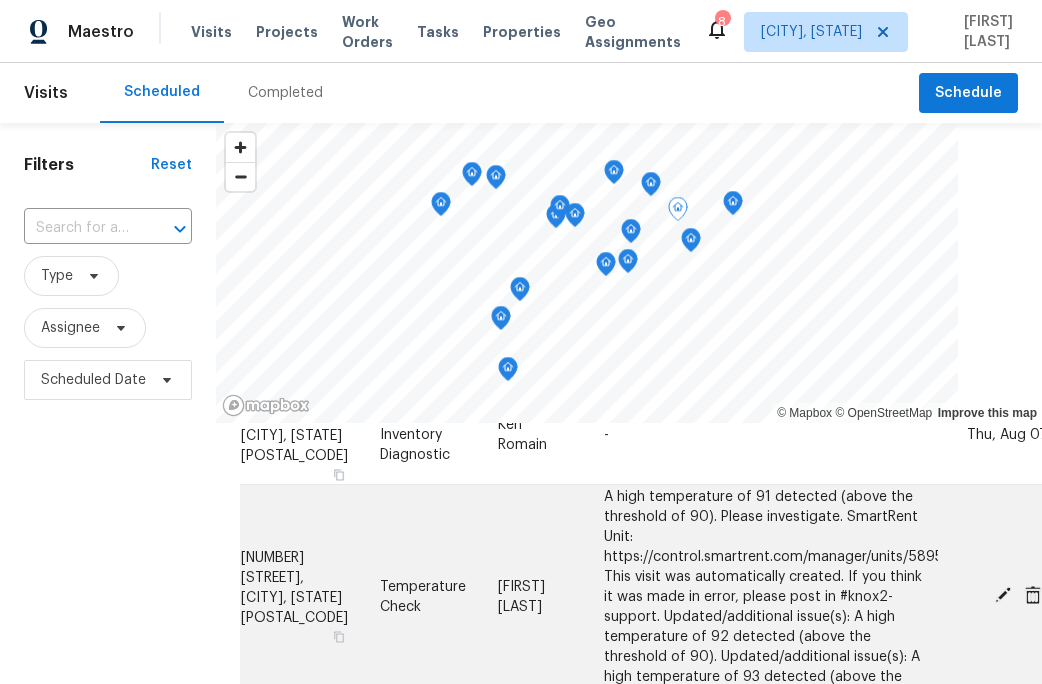 click 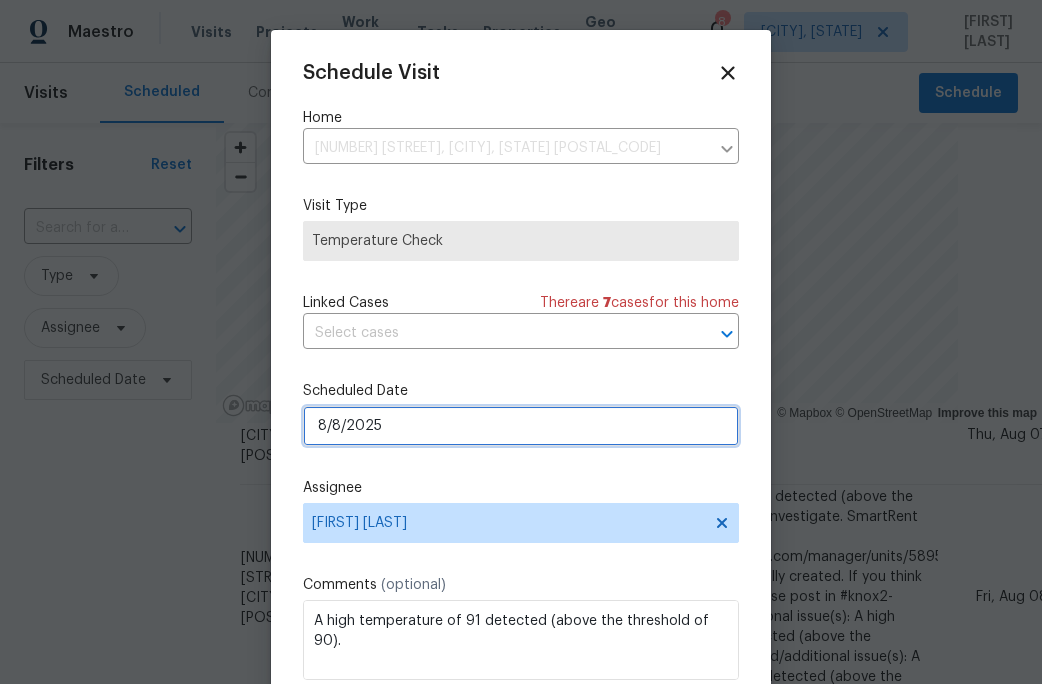 click on "8/8/2025" at bounding box center (521, 426) 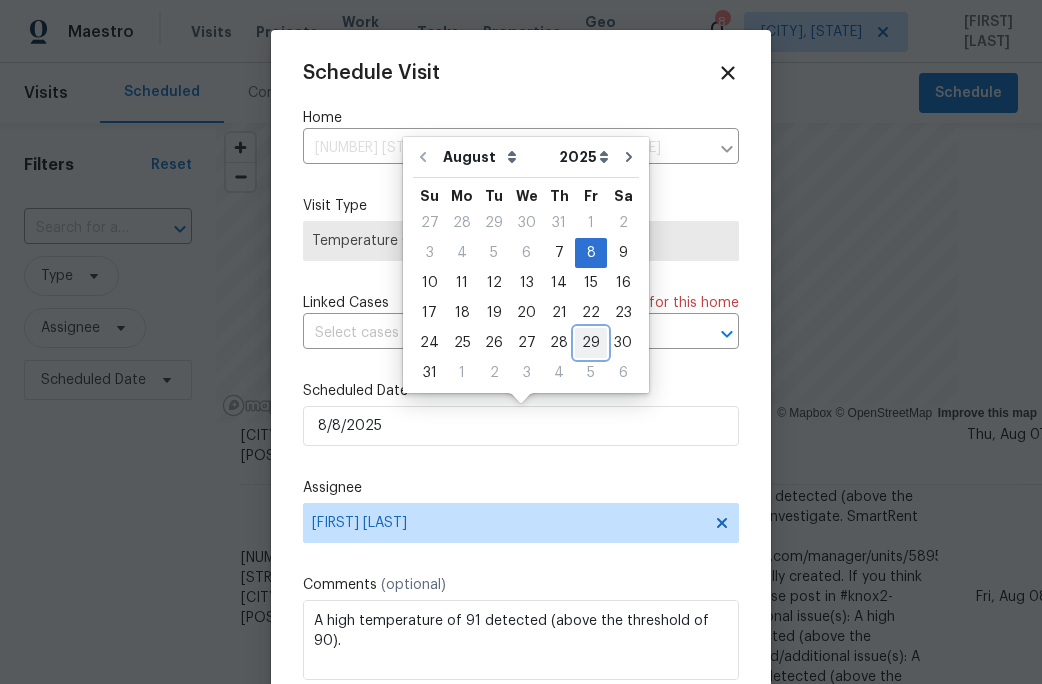 click on "29" at bounding box center [591, 343] 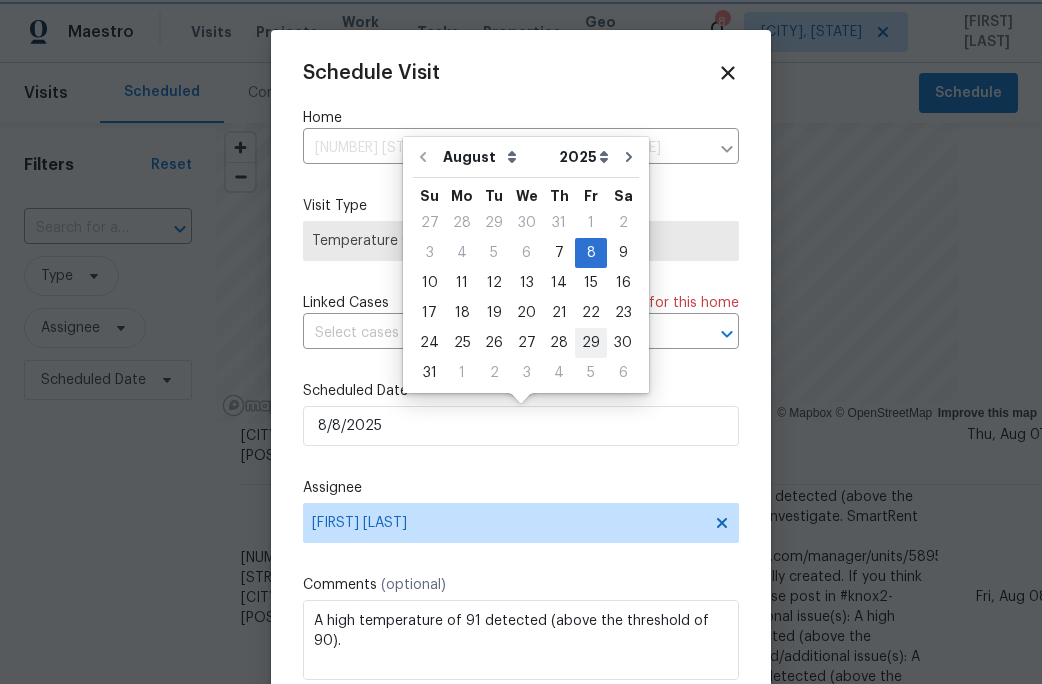 type on "8/29/2025" 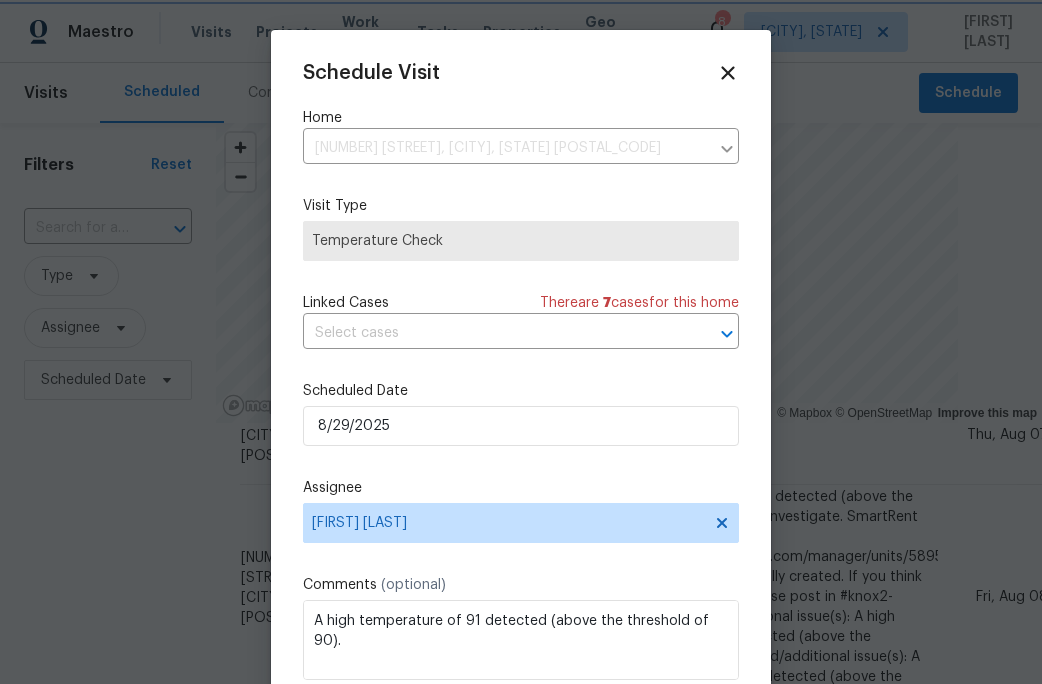 scroll, scrollTop: 36, scrollLeft: 0, axis: vertical 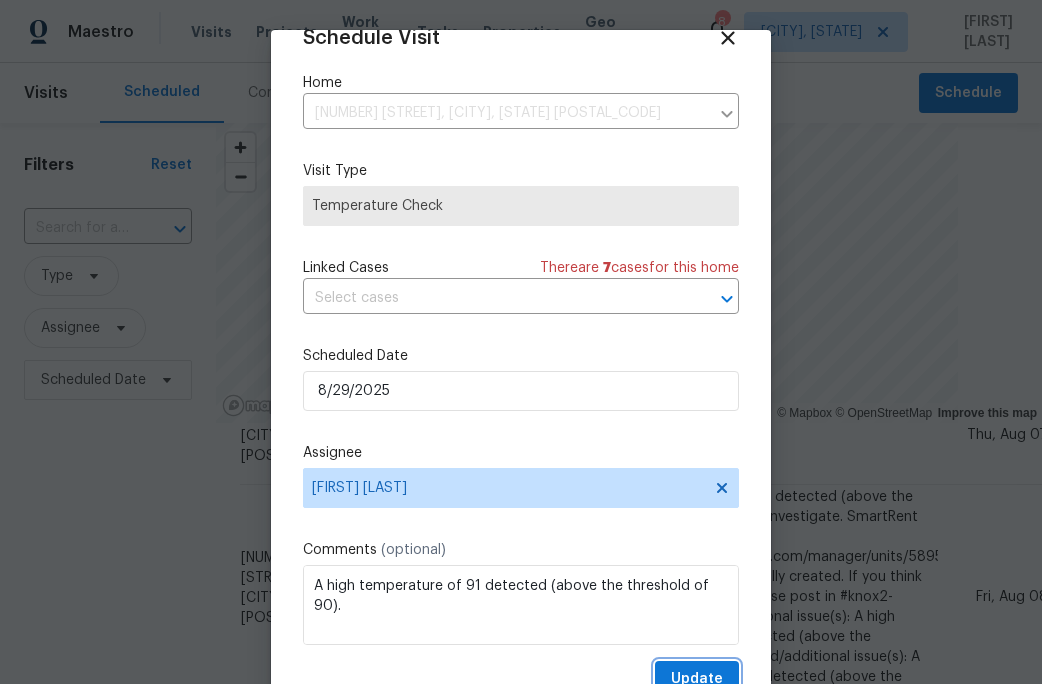click on "Update" at bounding box center (697, 679) 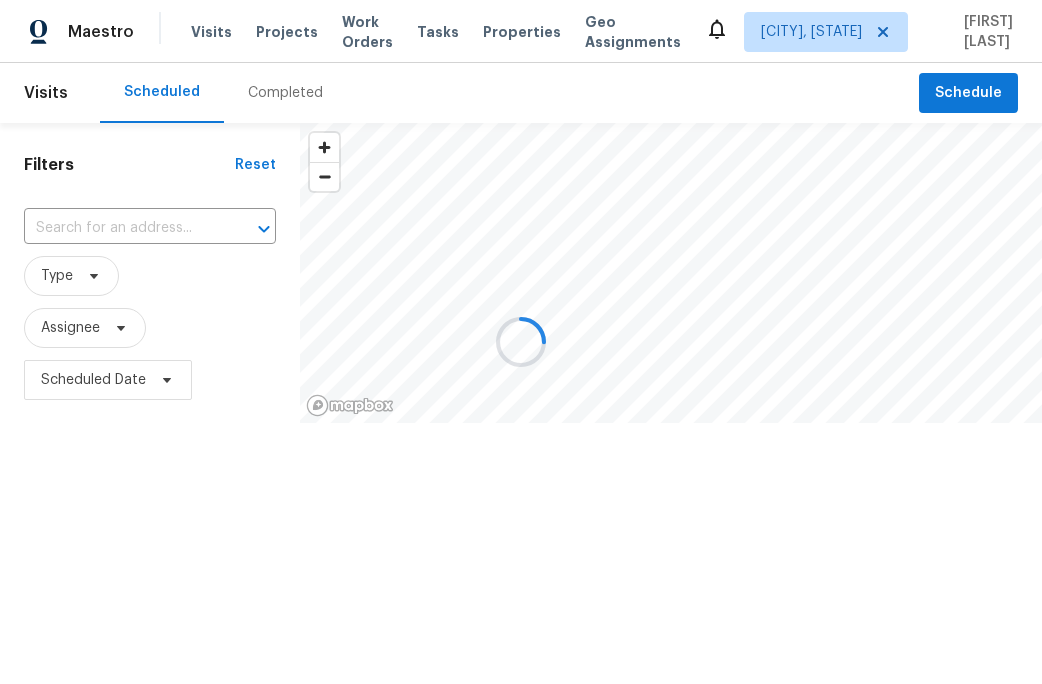 scroll, scrollTop: 0, scrollLeft: 0, axis: both 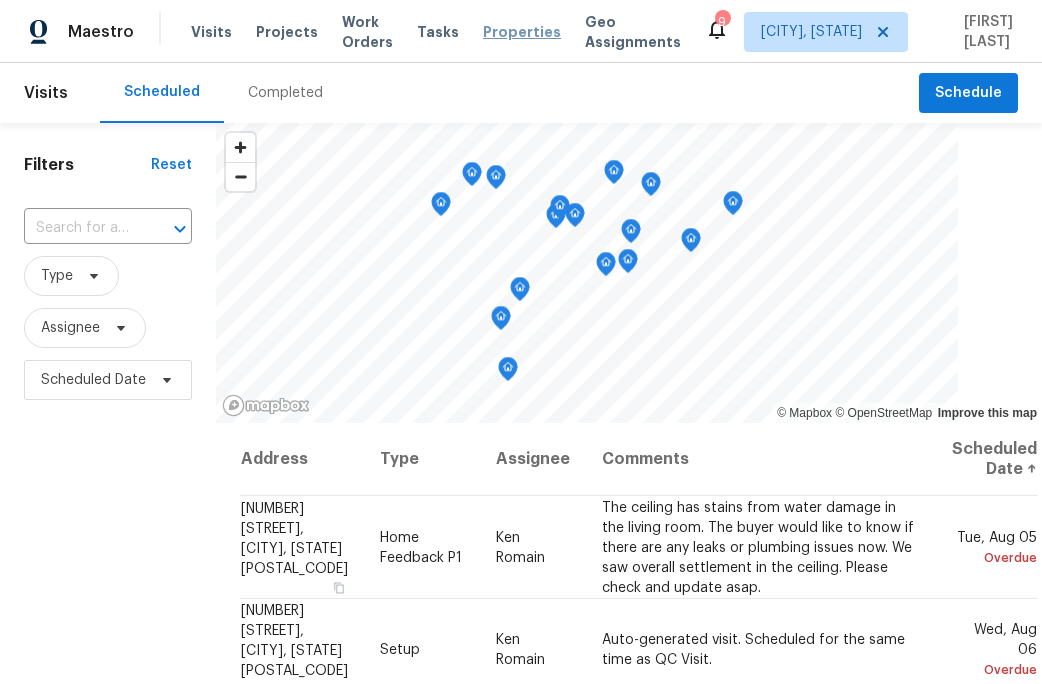 click on "Properties" at bounding box center (522, 32) 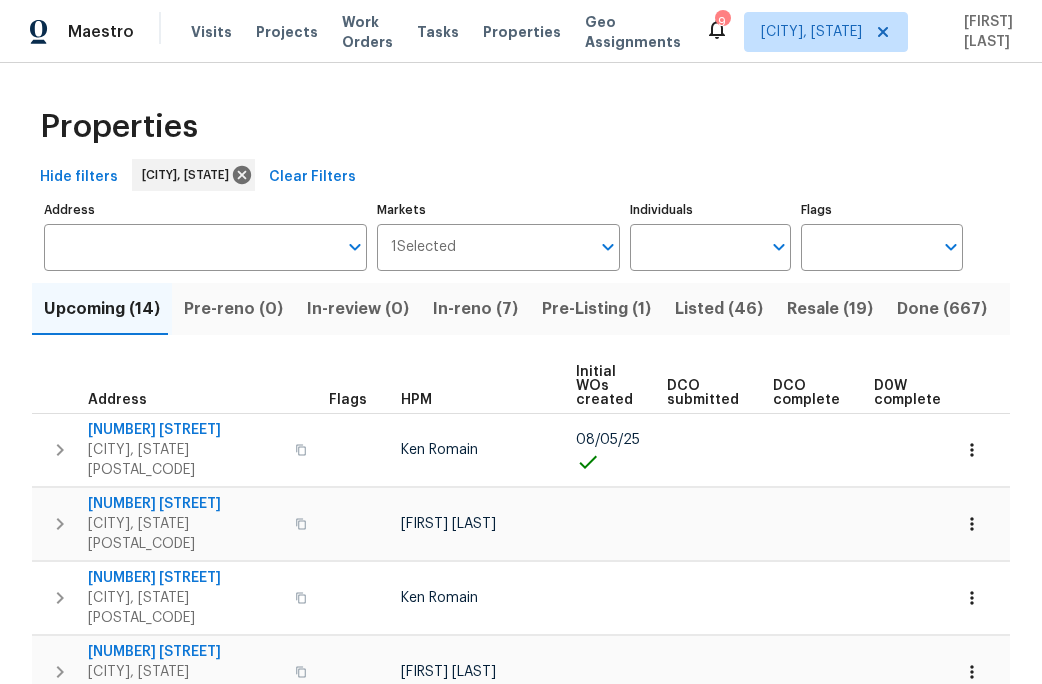 click on "Listed (46)" at bounding box center [719, 309] 